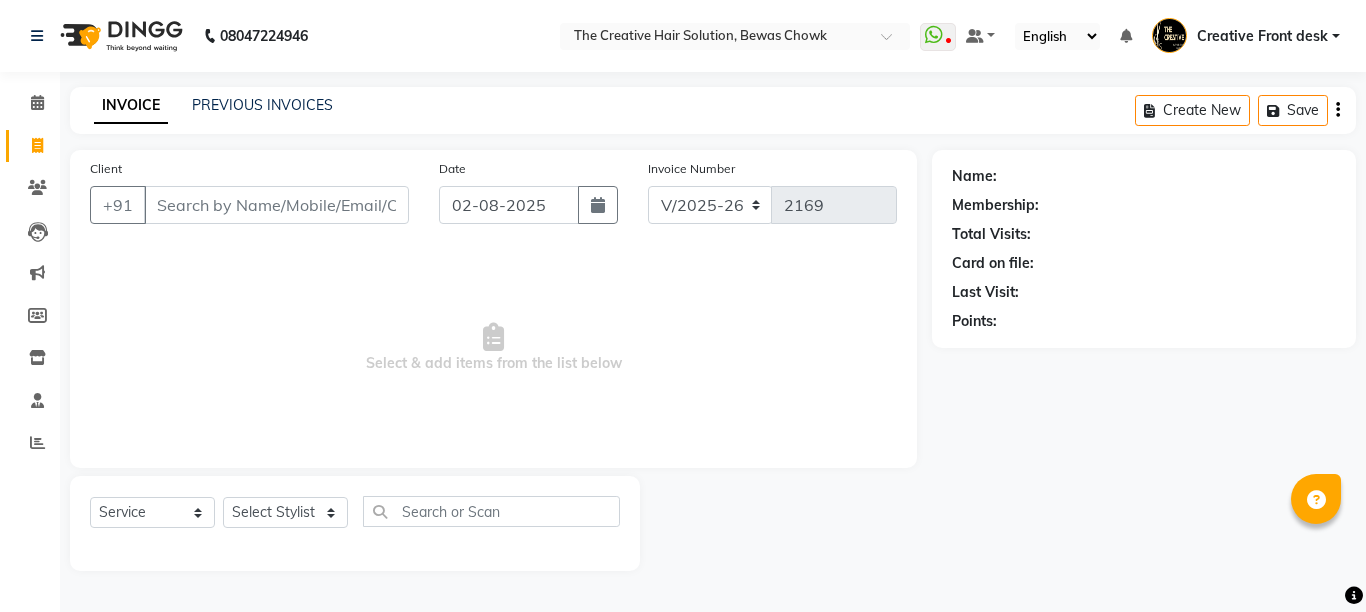 select on "146" 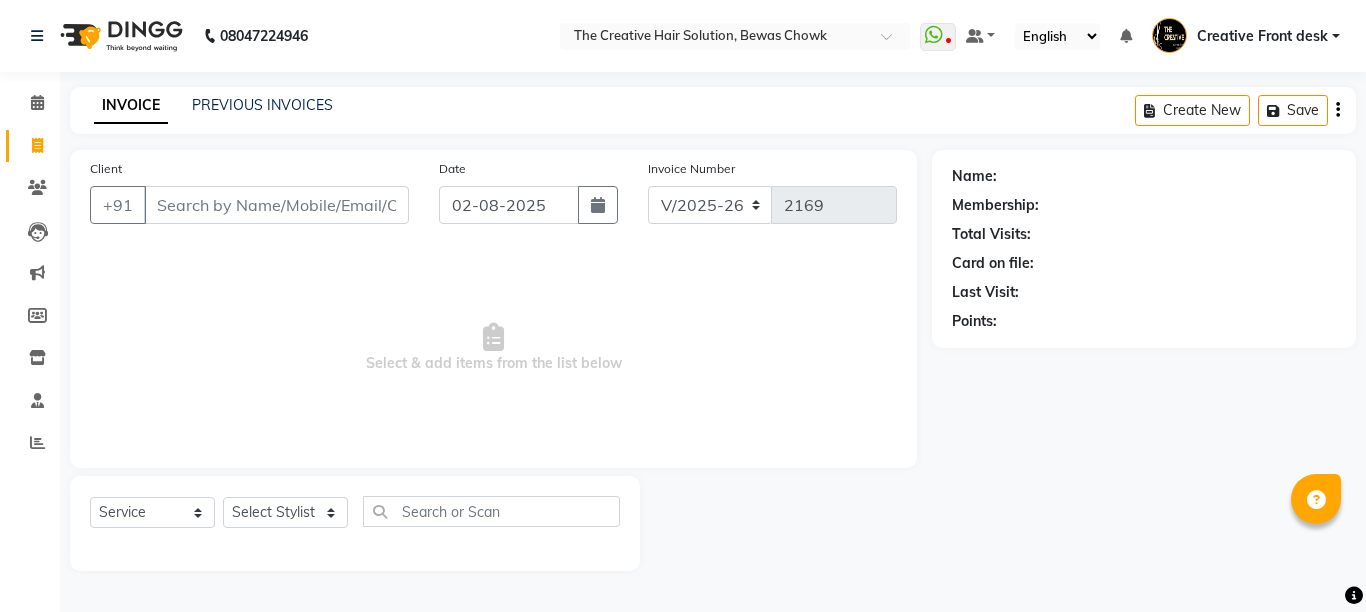 scroll, scrollTop: 0, scrollLeft: 0, axis: both 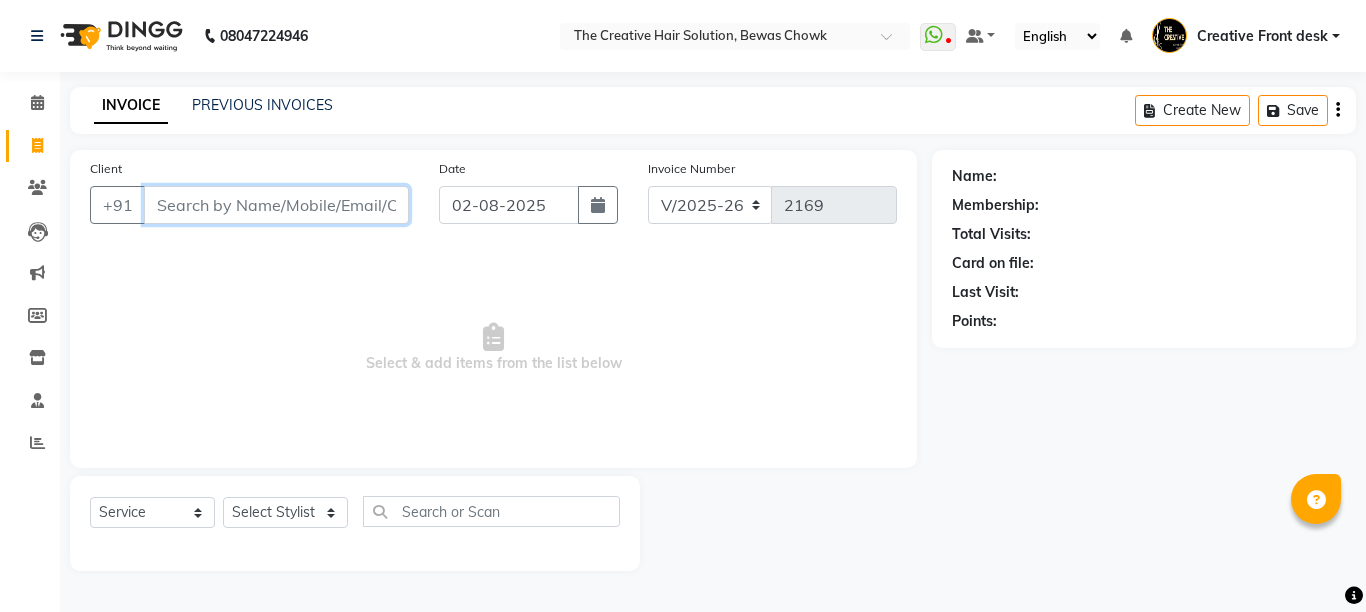 click on "Client" at bounding box center (276, 205) 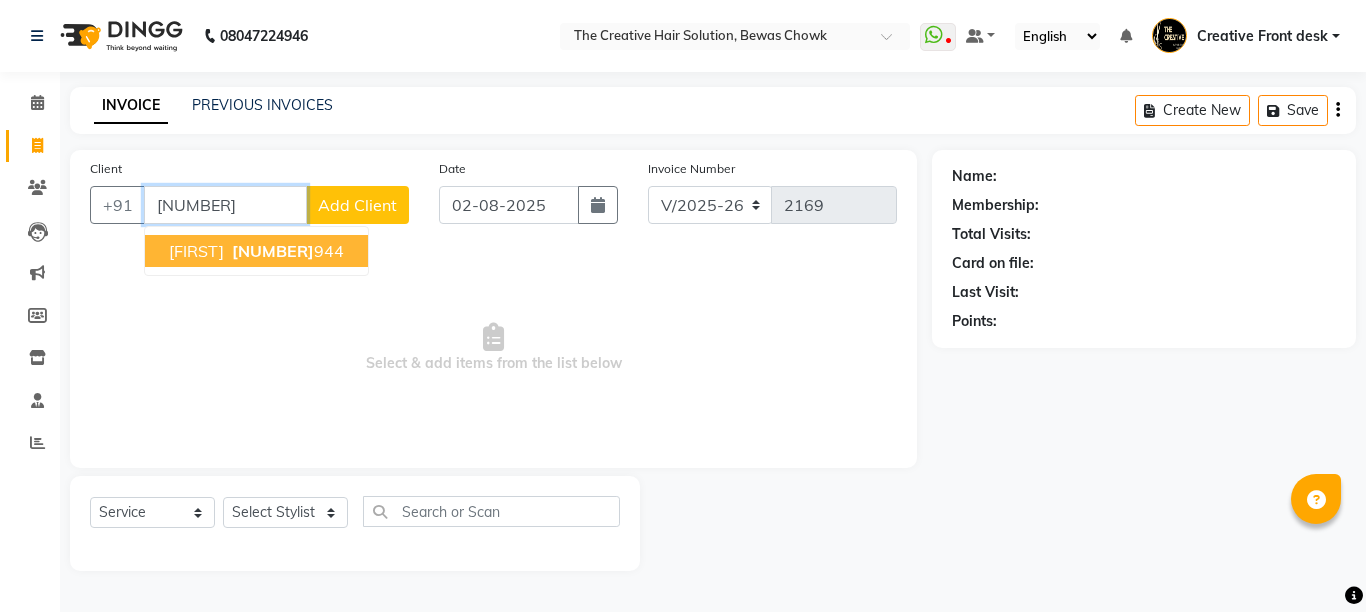 click on "Taruna [PHONE]" at bounding box center [256, 251] 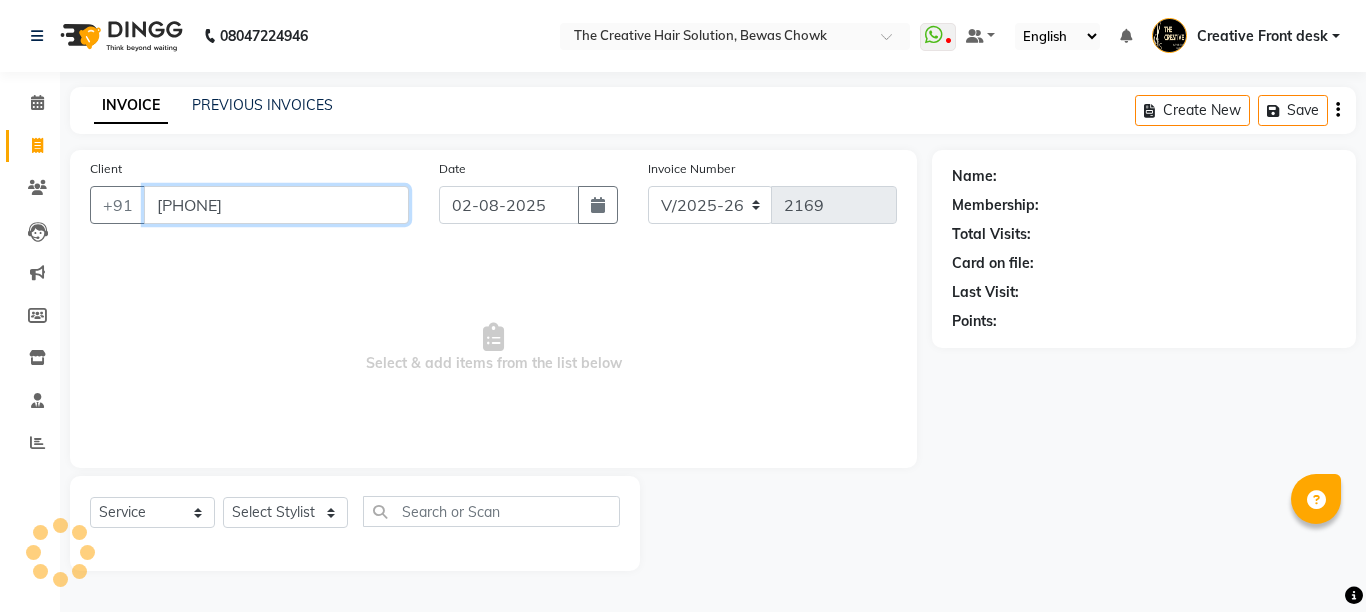 type on "[PHONE]" 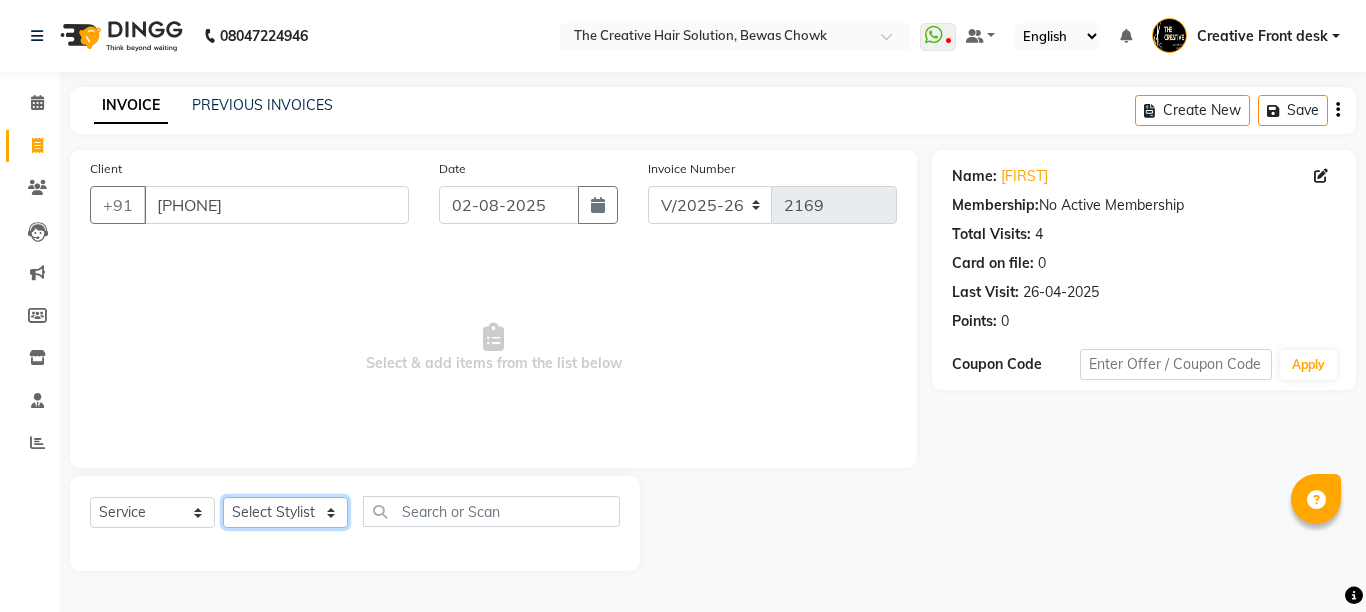 click on "Select Stylist Ankit Creative Front desk Deepak Firoz Geeta Golu Nisha Prince Priyanka Satyam Savita Shivam Shubham Sonu Sir Swapnil Taruna Panjwani Umesh Vidya" 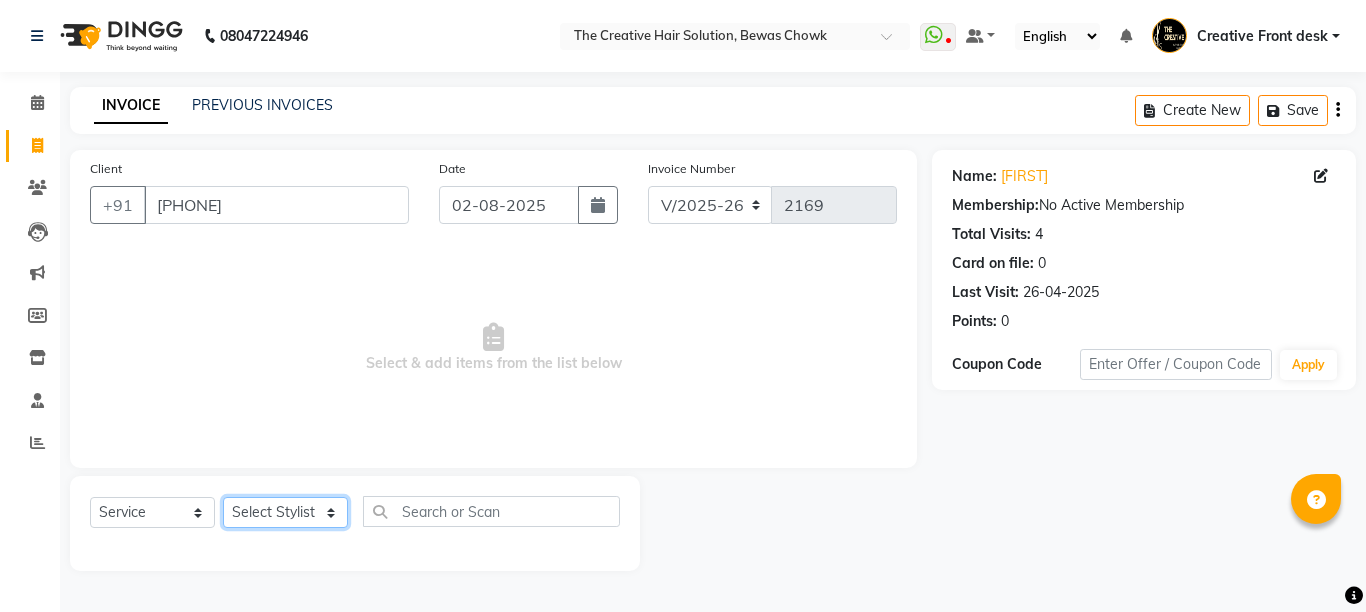 click on "Select Stylist Ankit Creative Front desk Deepak Firoz Geeta Golu Nisha Prince Priyanka Satyam Savita Shivam Shubham Sonu Sir Swapnil Taruna Panjwani Umesh Vidya" 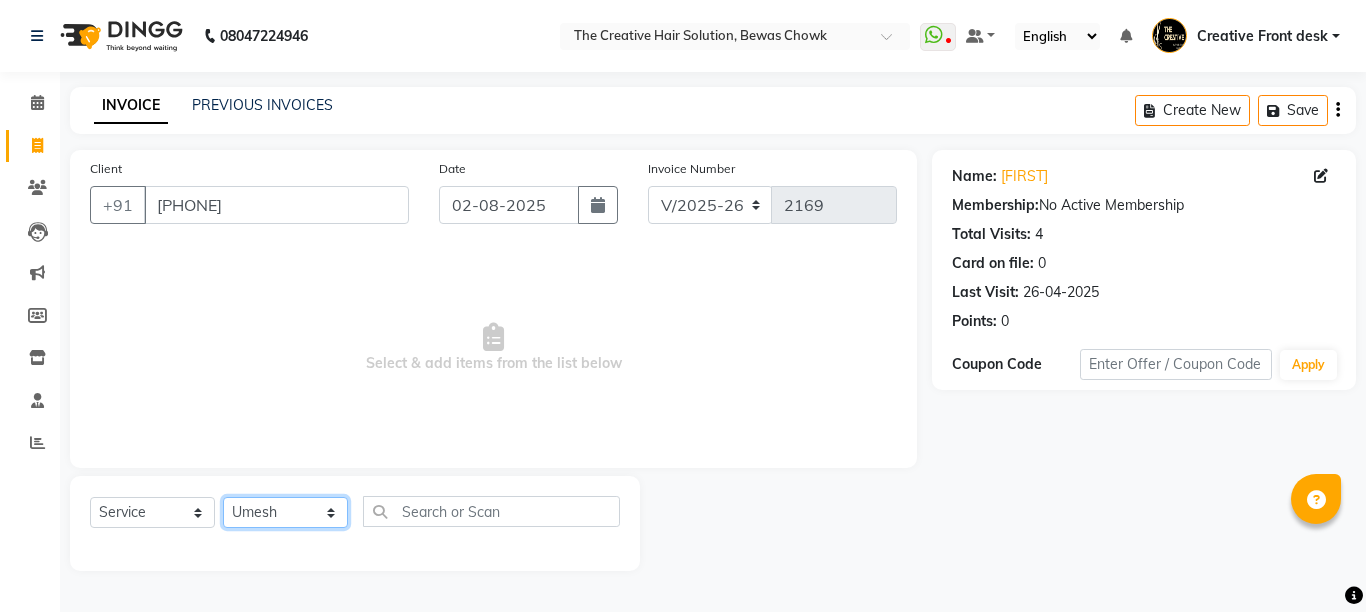 click on "Select Stylist Ankit Creative Front desk Deepak Firoz Geeta Golu Nisha Prince Priyanka Satyam Savita Shivam Shubham Sonu Sir Swapnil Taruna Panjwani Umesh Vidya" 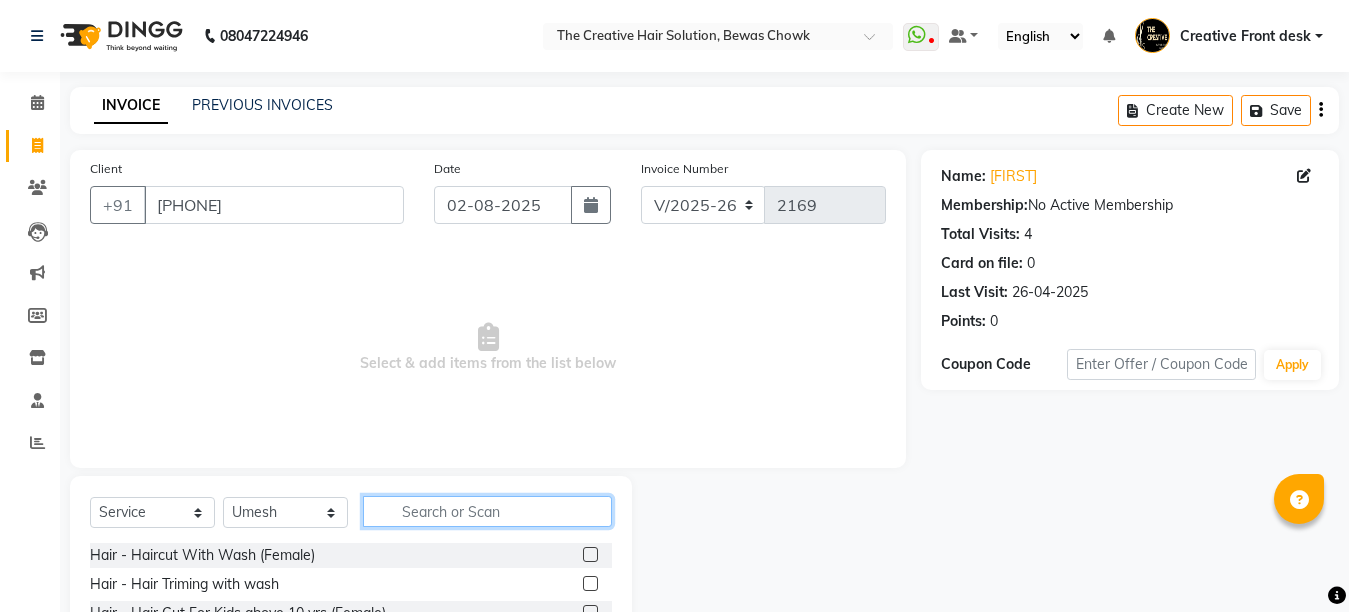 click 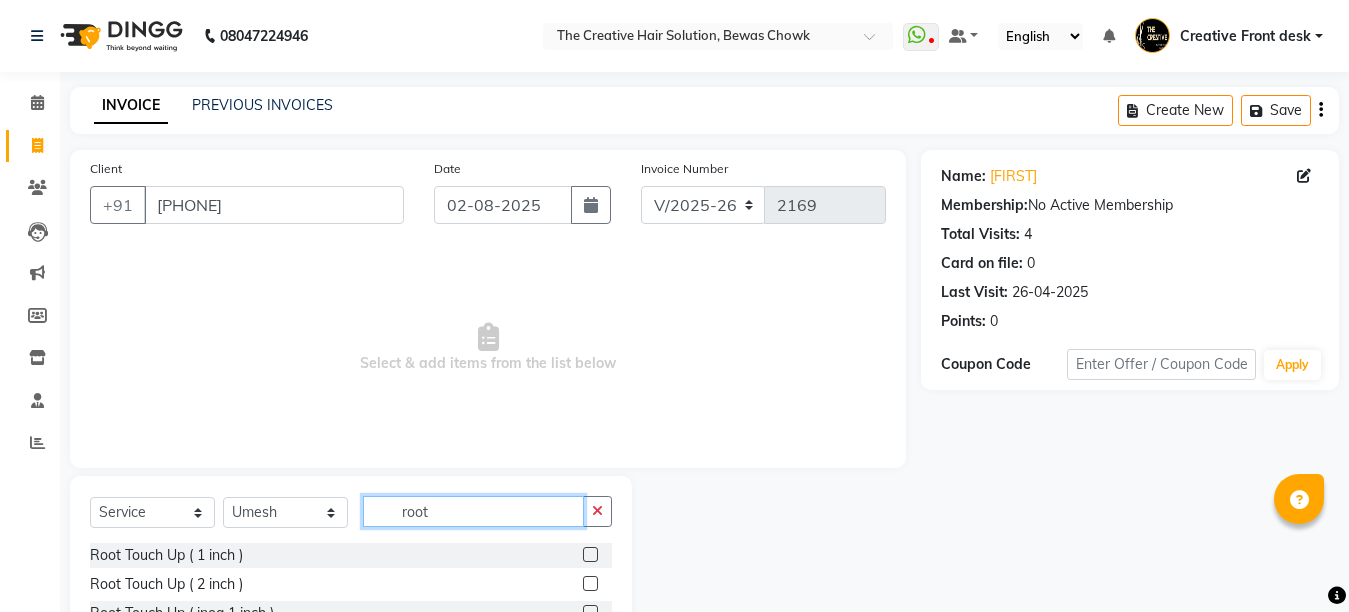 type on "root" 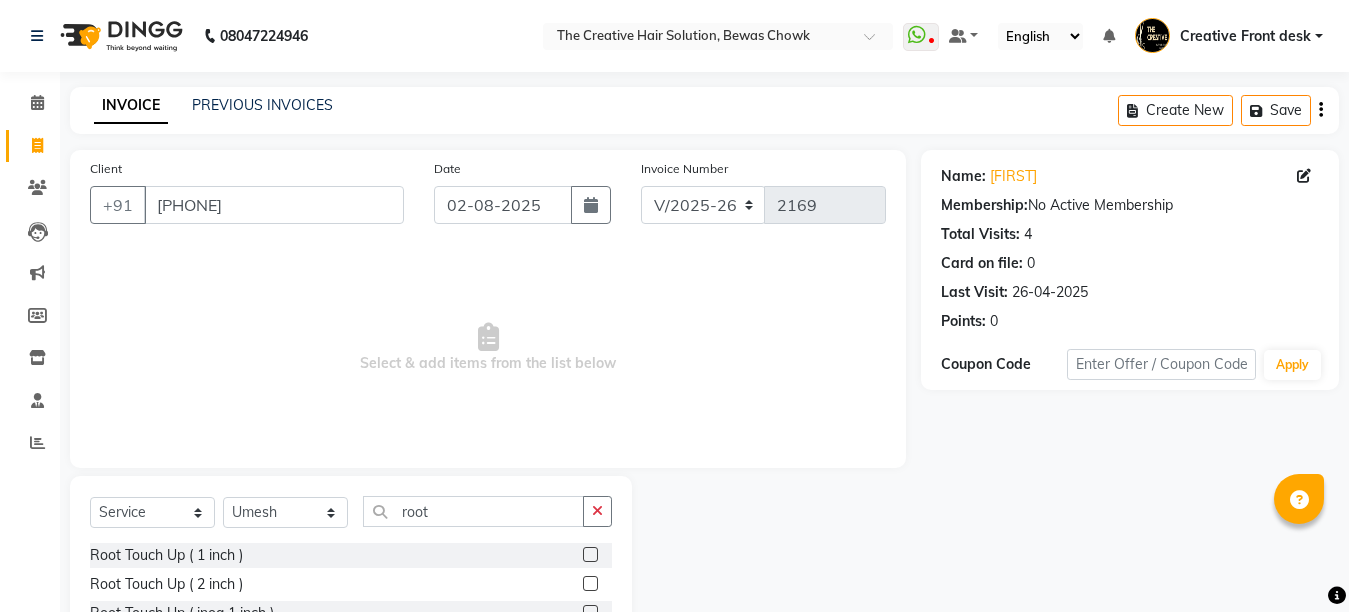 click 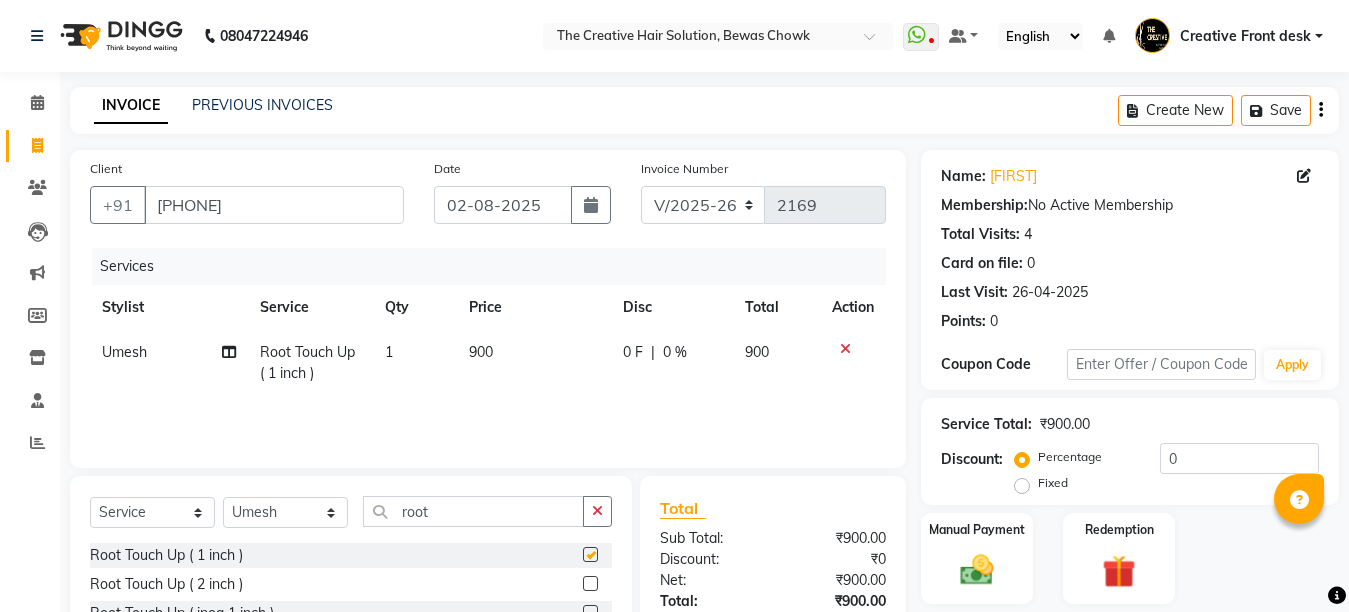 checkbox on "false" 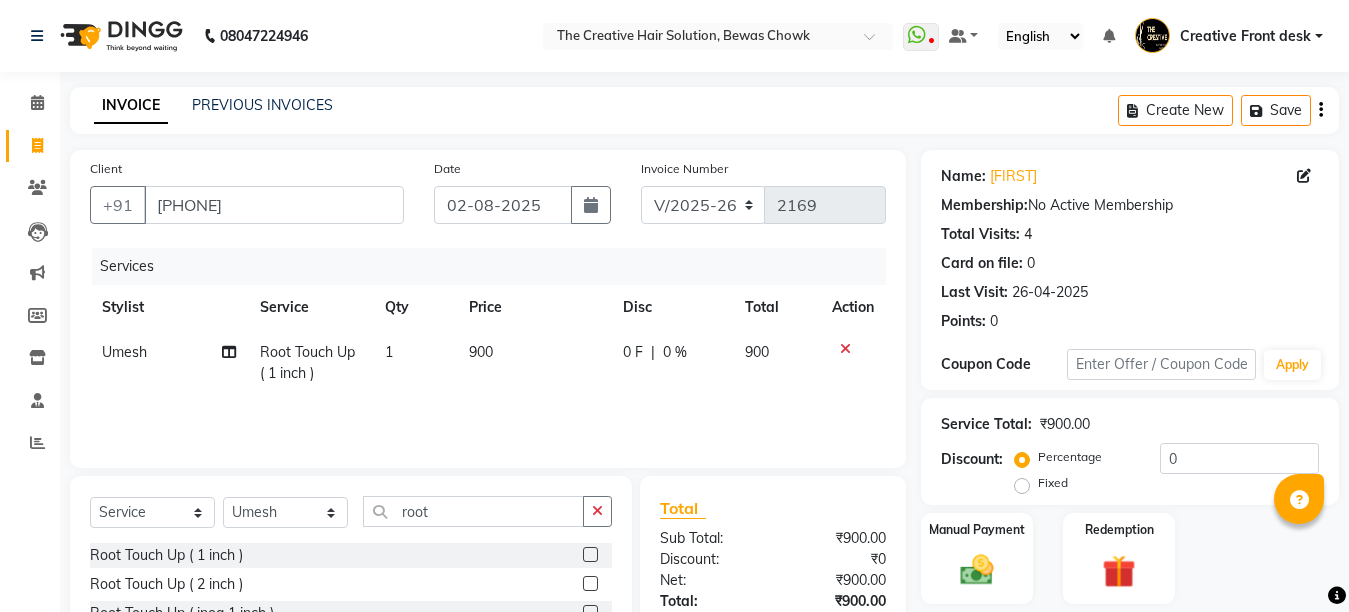 click on "900" 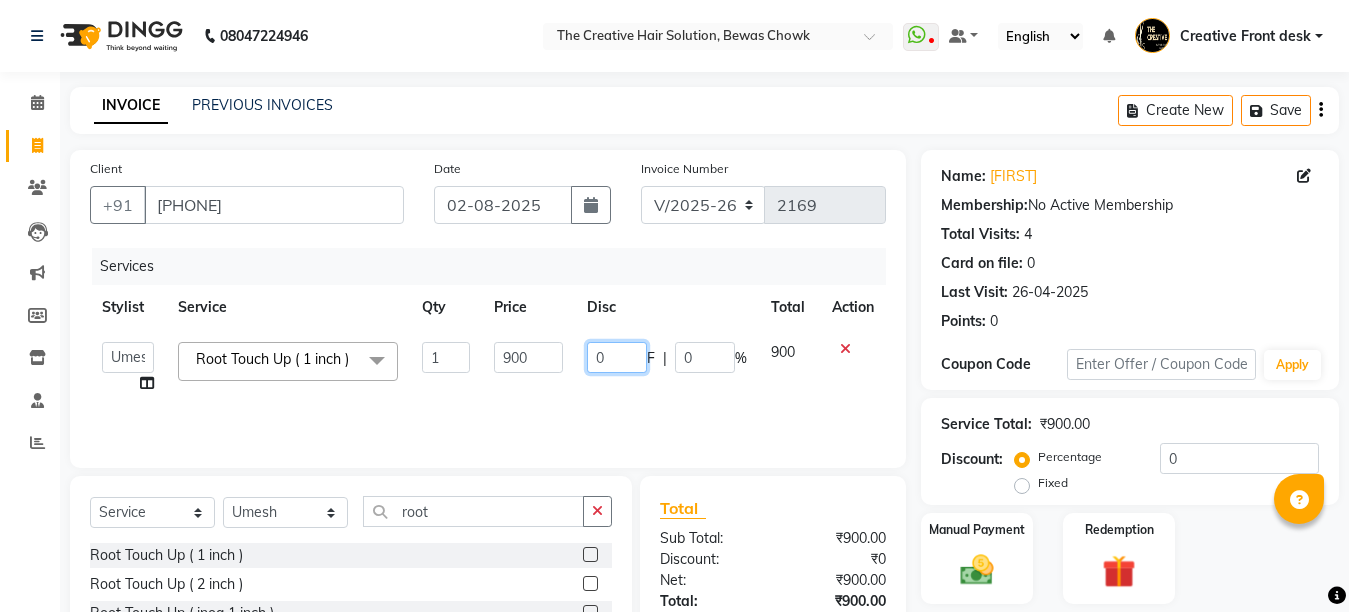 click on "0" 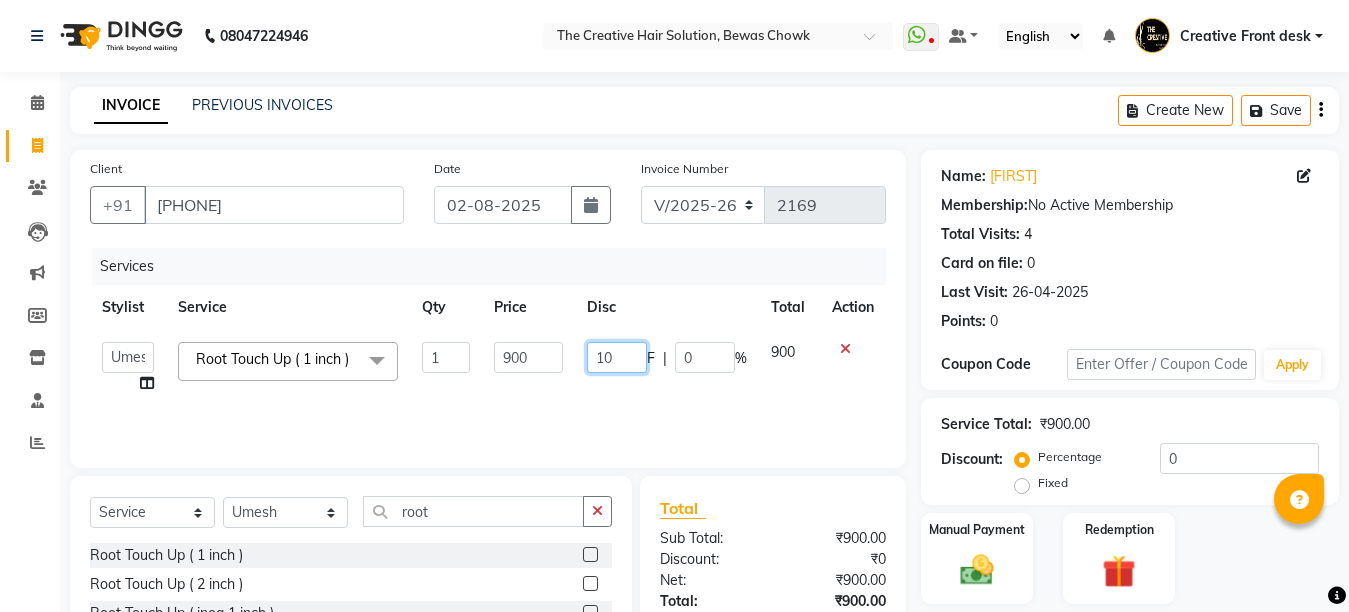 type on "100" 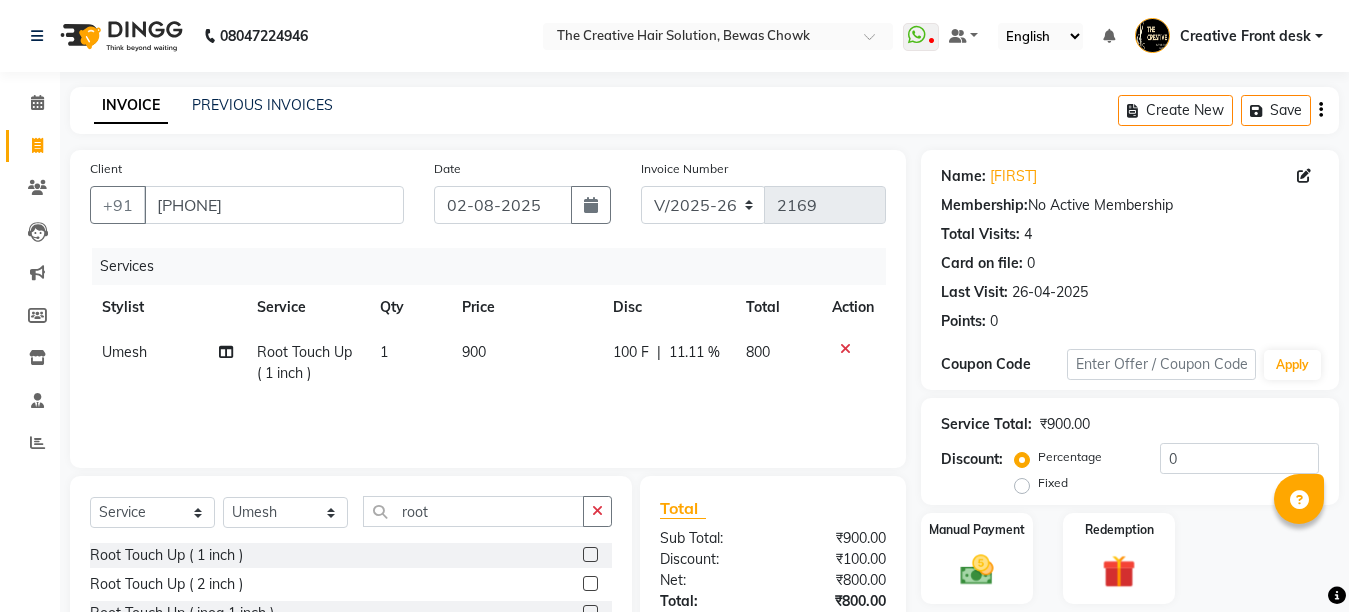 click on "Services Stylist Service Qty Price Disc Total Action Umesh Root Touch Up ( 1 inch ) 1 [PRICE] 100 F | 11.11 % [PRICE]" 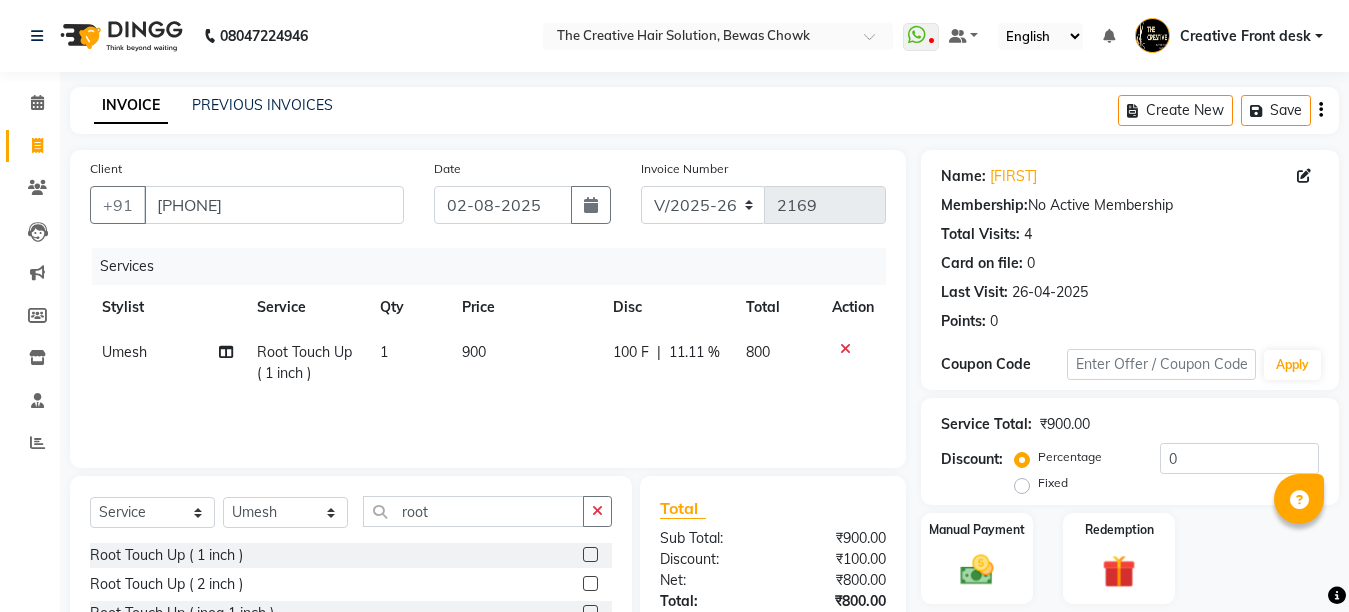 click on "Root Touch Up ( 1 inch )" 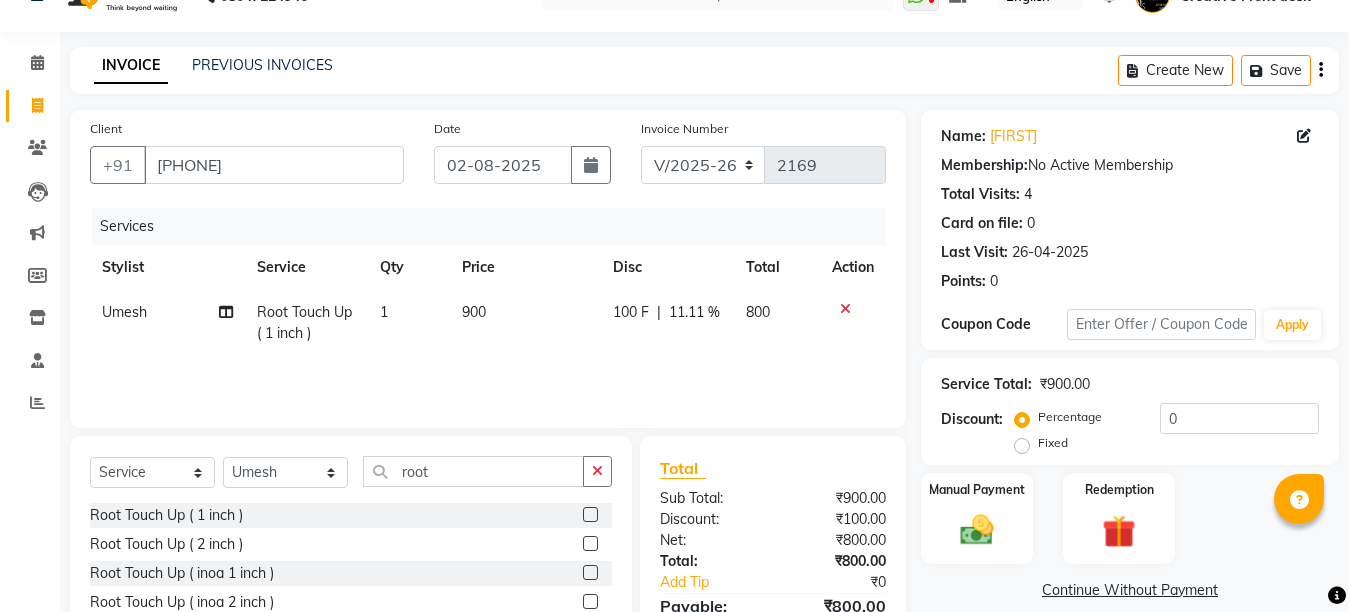 scroll, scrollTop: 146, scrollLeft: 0, axis: vertical 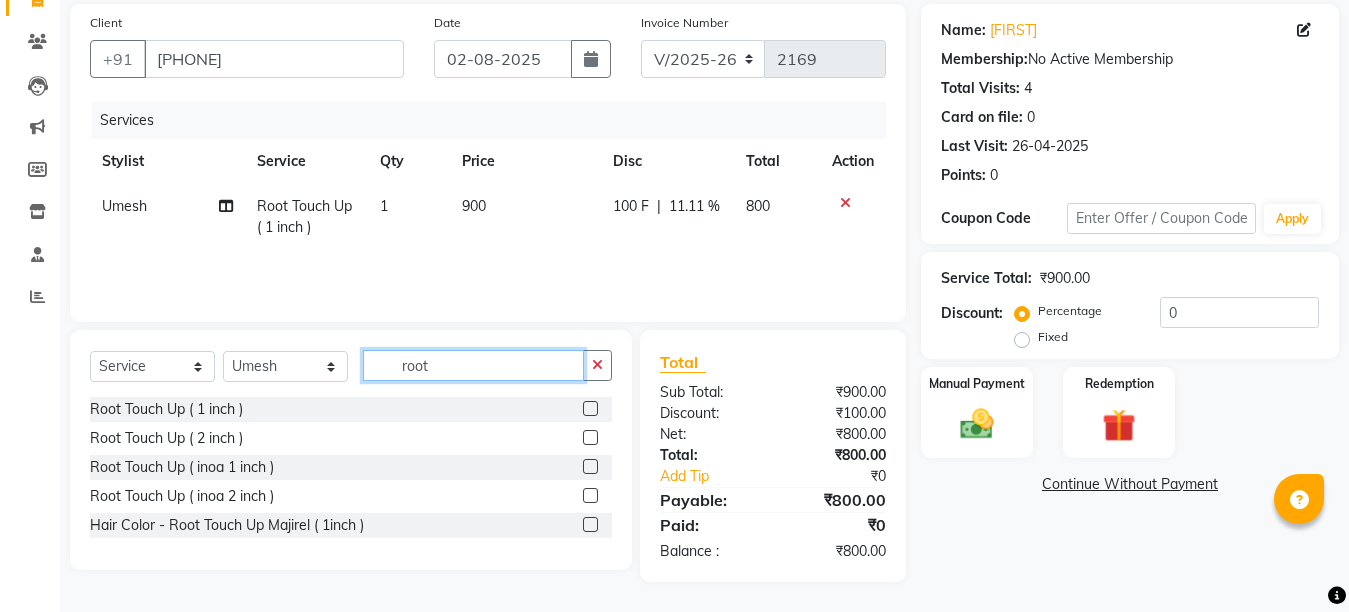 click on "root" 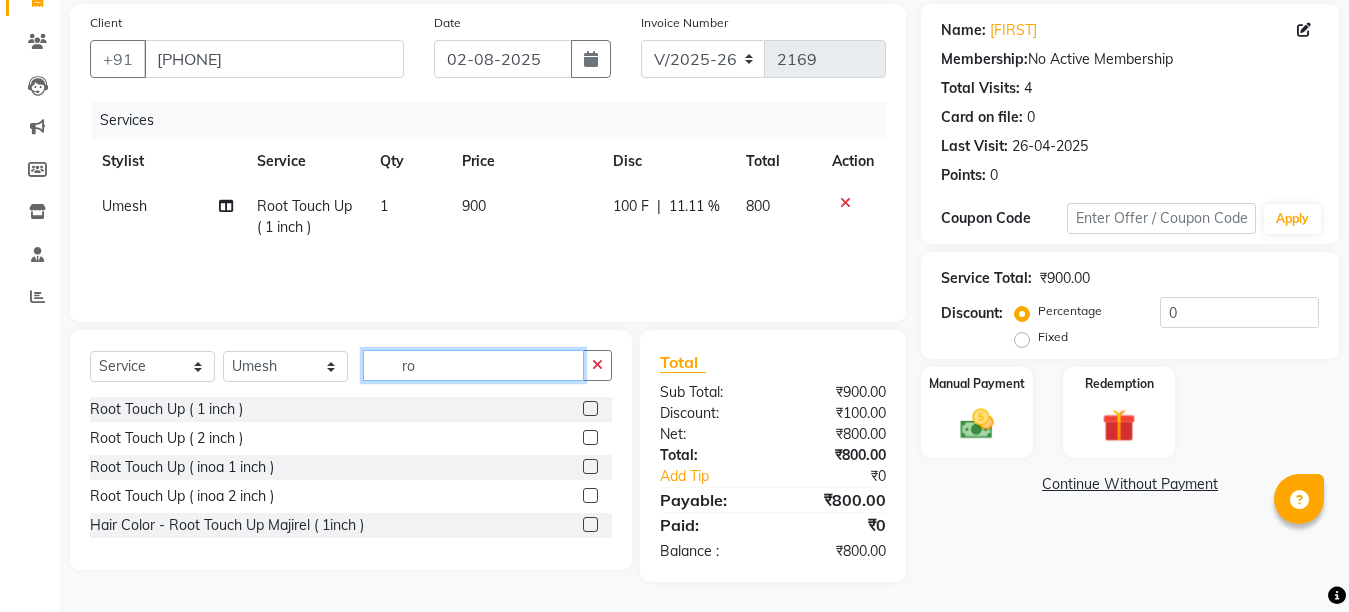 type on "r" 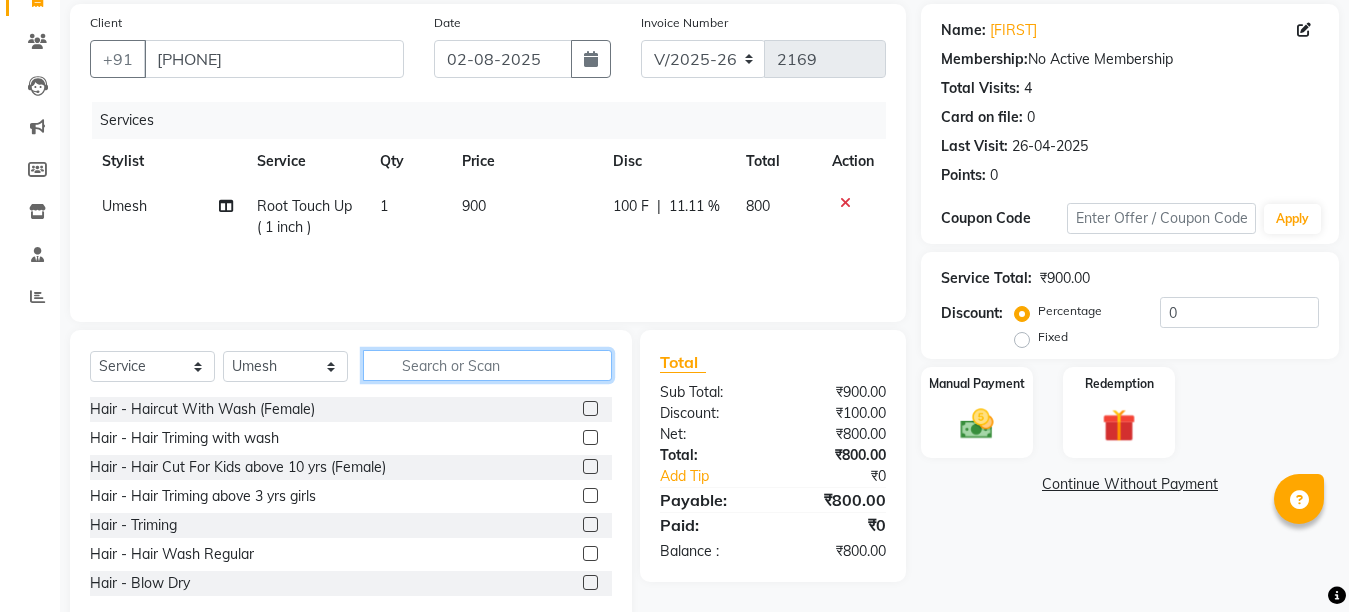 type 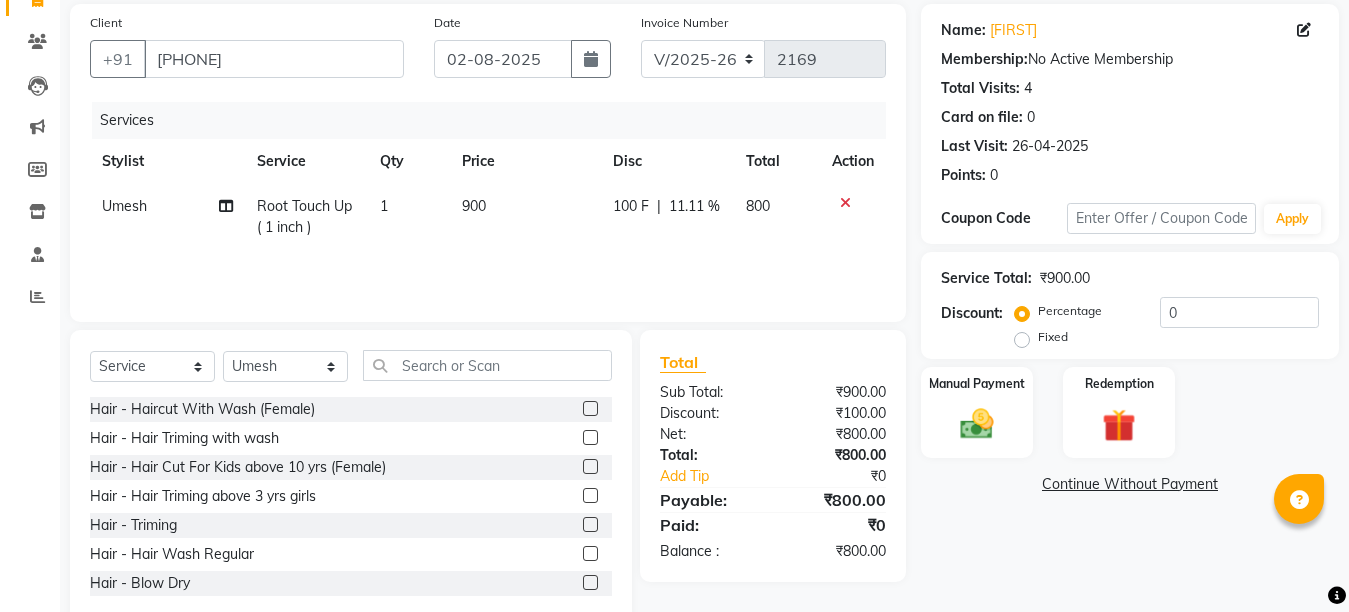 click 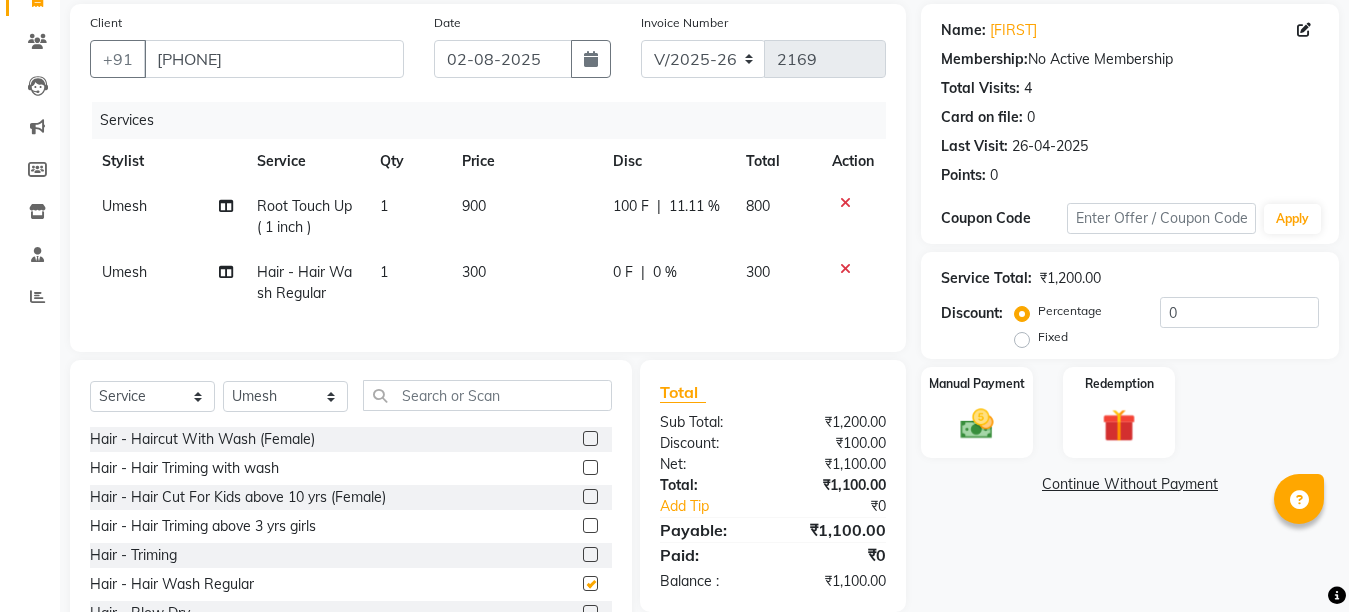 checkbox on "false" 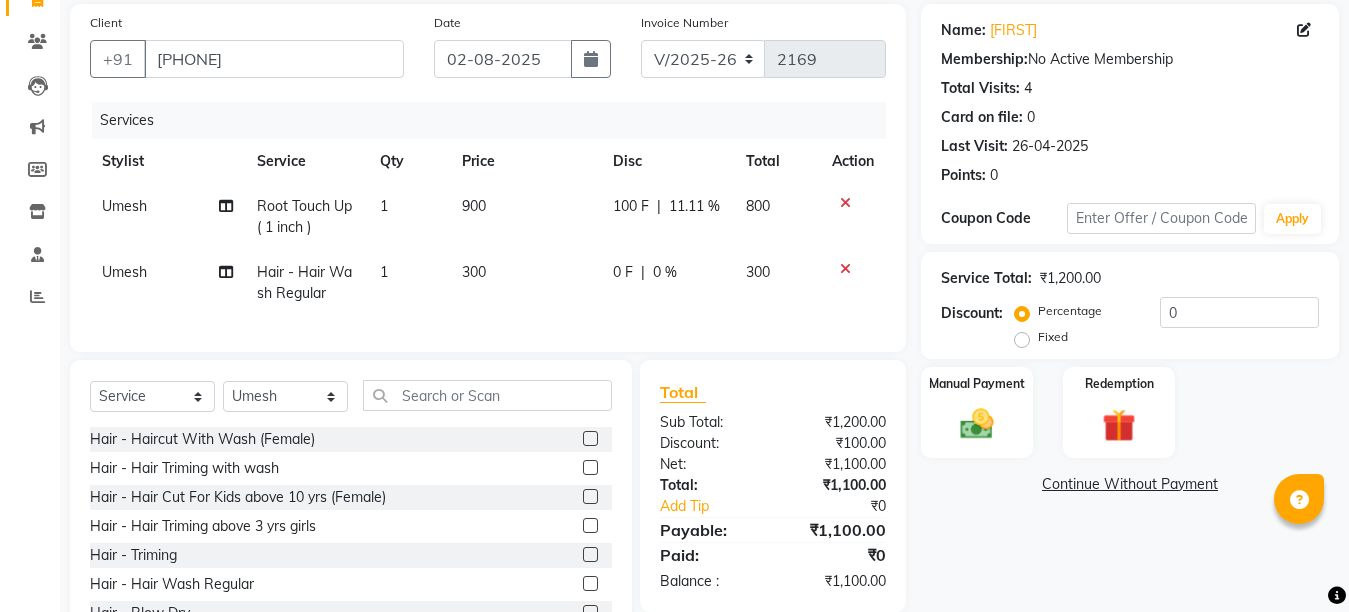 click on "Services Stylist Service Qty Price Disc Total Action Umesh Root Touch Up ( 1 inch ) 1 [PRICE] 100 F | 11.11 % [PRICE] Umesh Hair - Hair Wash Regular 1 [PRICE] 0 F | 0 % [PRICE]" 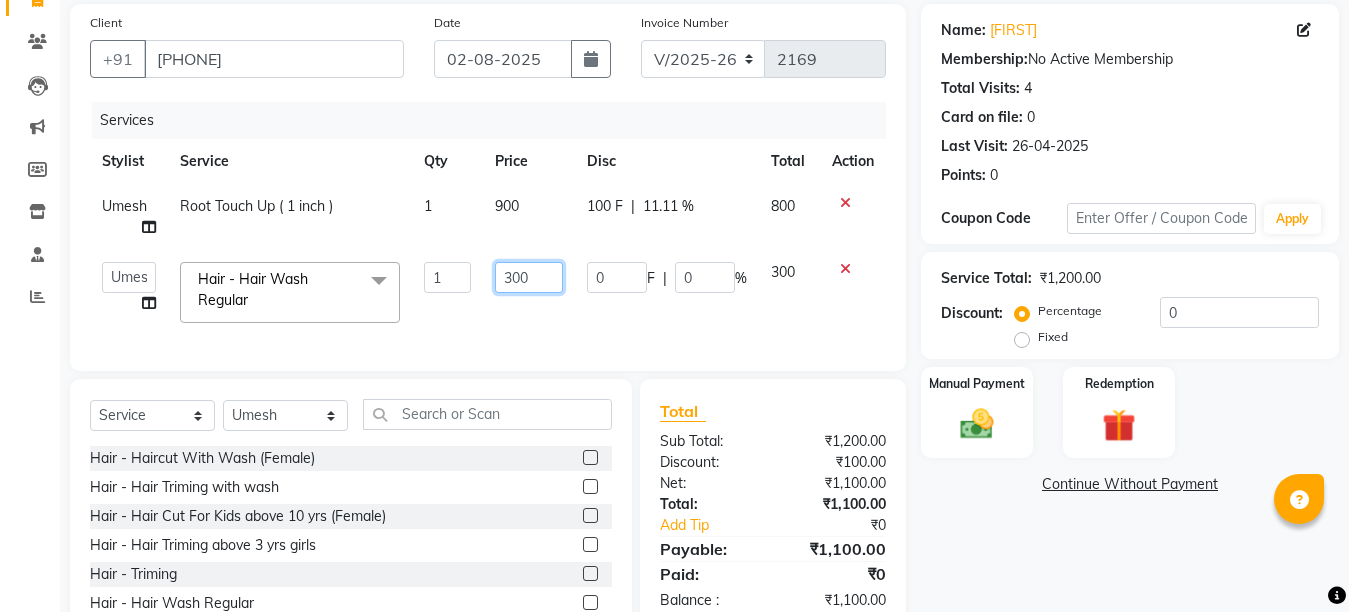 click on "300" 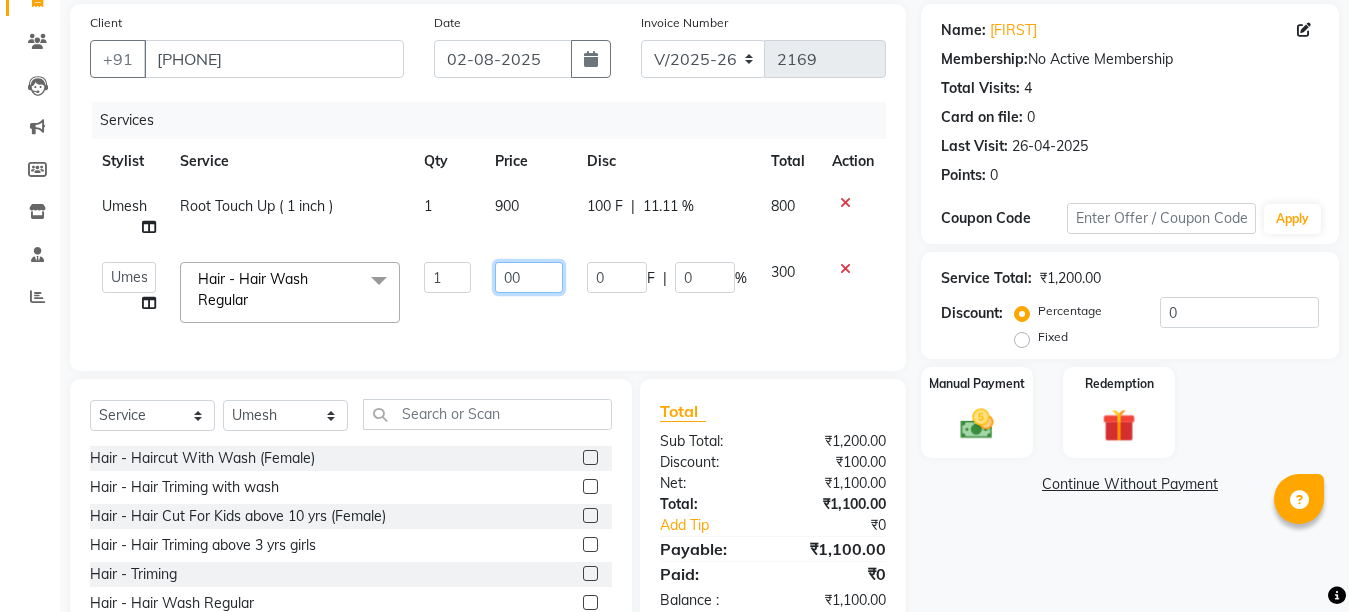 type on "200" 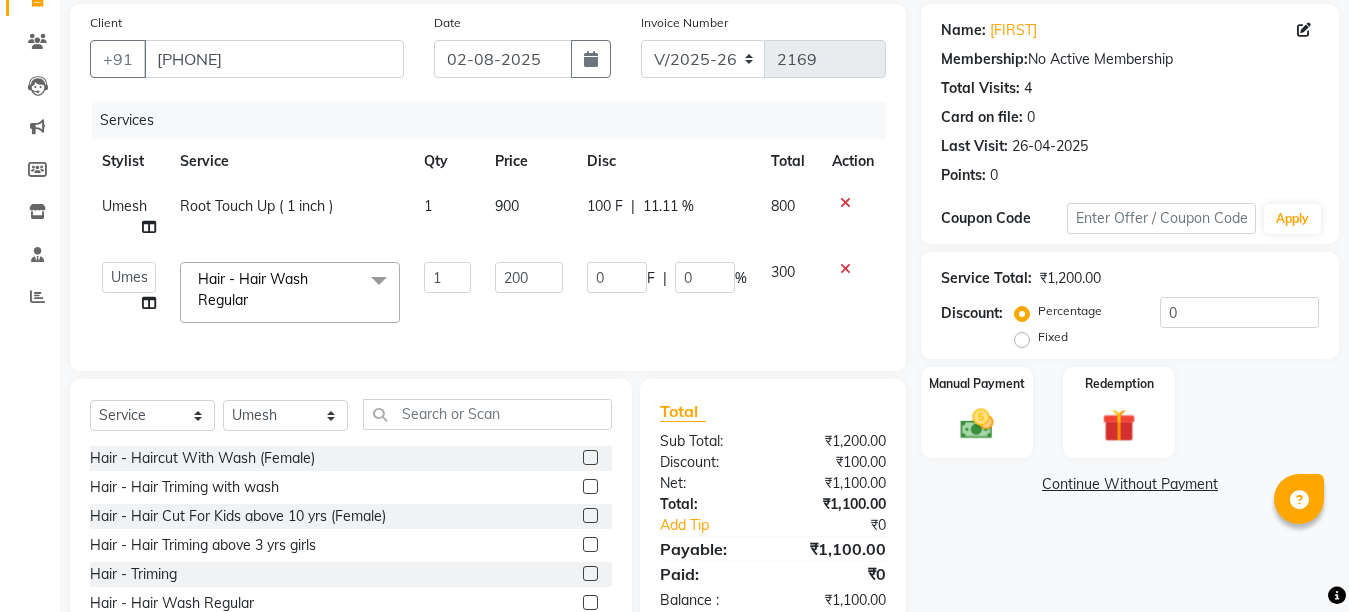 click on "Services Stylist Service Qty Price Disc Total Action Umesh Root Touch Up ( 1 inch ) 1 [PRICE] 100 F | 11.11 % [PRICE] Ankit Creative Front desk Deepak Firoz Geeta Golu Nisha Prince Priyanka Satyam Savita Shivam Shubham Sonu Sir Swapnil Taruna Panjwani Umesh Vidya Hair - Hair Wash Regular x Hair - Haircut With Wash (Female) Hair - Hair Triming with wash Hair - Hair Cut For Kids above 10 yrs (Female) Hair - Hair Triming above 3 yrs girls Hair - Triming Hair - Hair Wash Regular Hair - Blow Dry Hair - Hair Wash With Blow Dry Ironing - Up to Shoulder Ironing - Below Shoulder Ironing - Mid Waist Ironing - Below Wait Tongs - Up to shoulder Tongs - Below Shoulder Tongs - Mid Waist Tongs - Below Waist Head Massage with oil ( 30 Min ) Head massage with oil steam ( 30 Min ) Head Massage with aroma oil steam ( 30 Min ) Hair Spa - Up to shoulder Hair Spa - Below Shoulder Hair Spa - Mid Waist Hair Spa - Below Waist Hair - Ola plex ( Up to neck ) Hair - Ola Plex ( Up to shoulder ) 1" 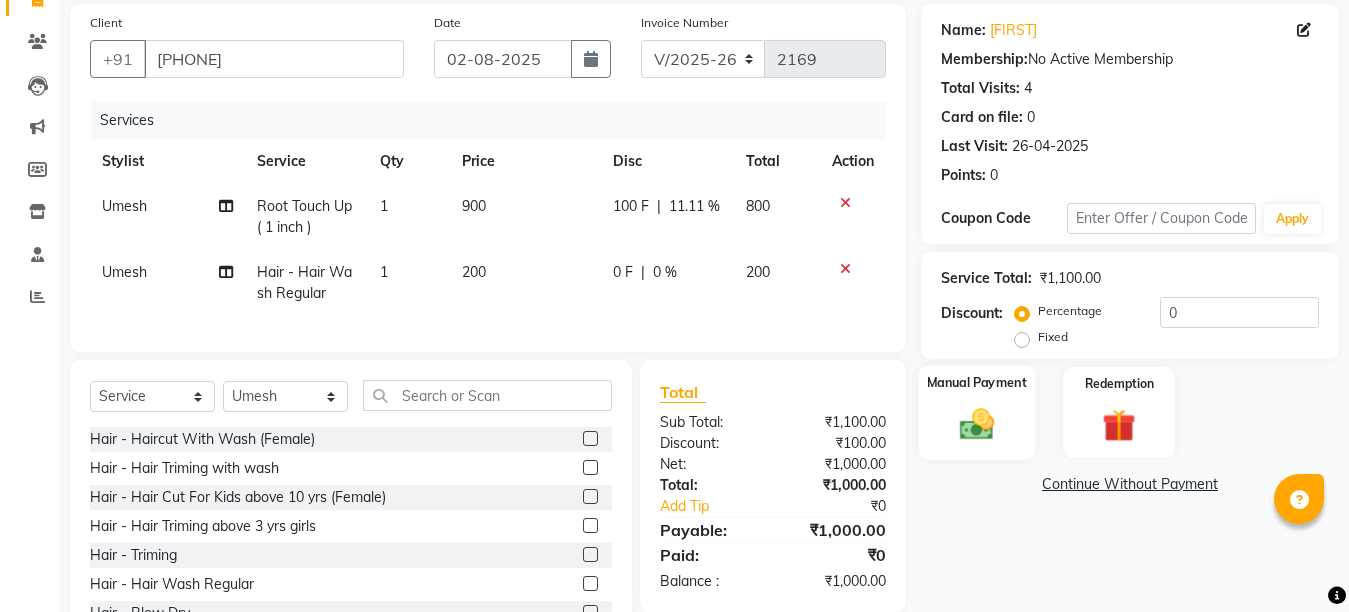 click 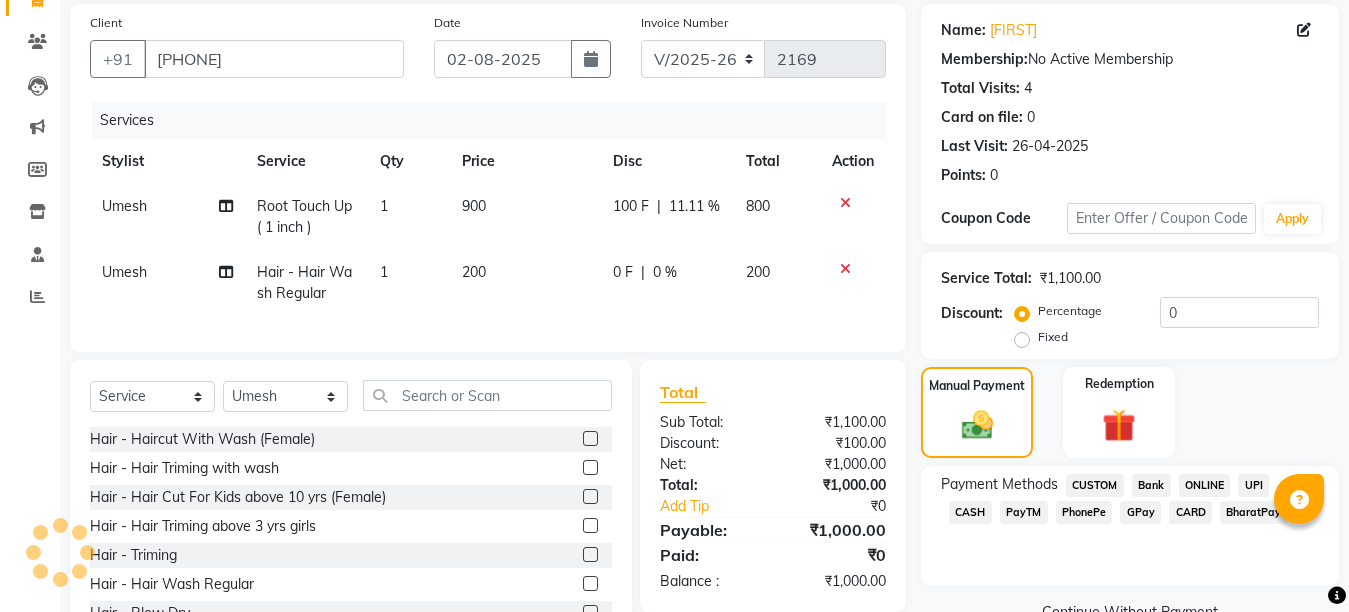 click on "GPay" 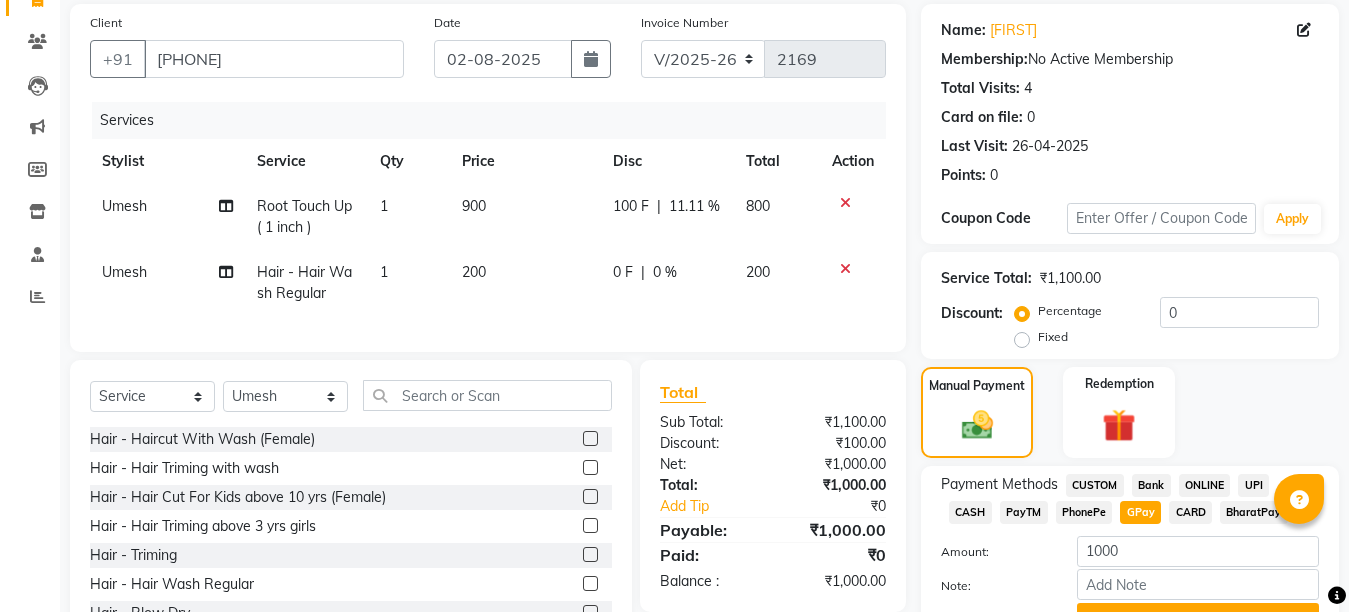 scroll, scrollTop: 247, scrollLeft: 0, axis: vertical 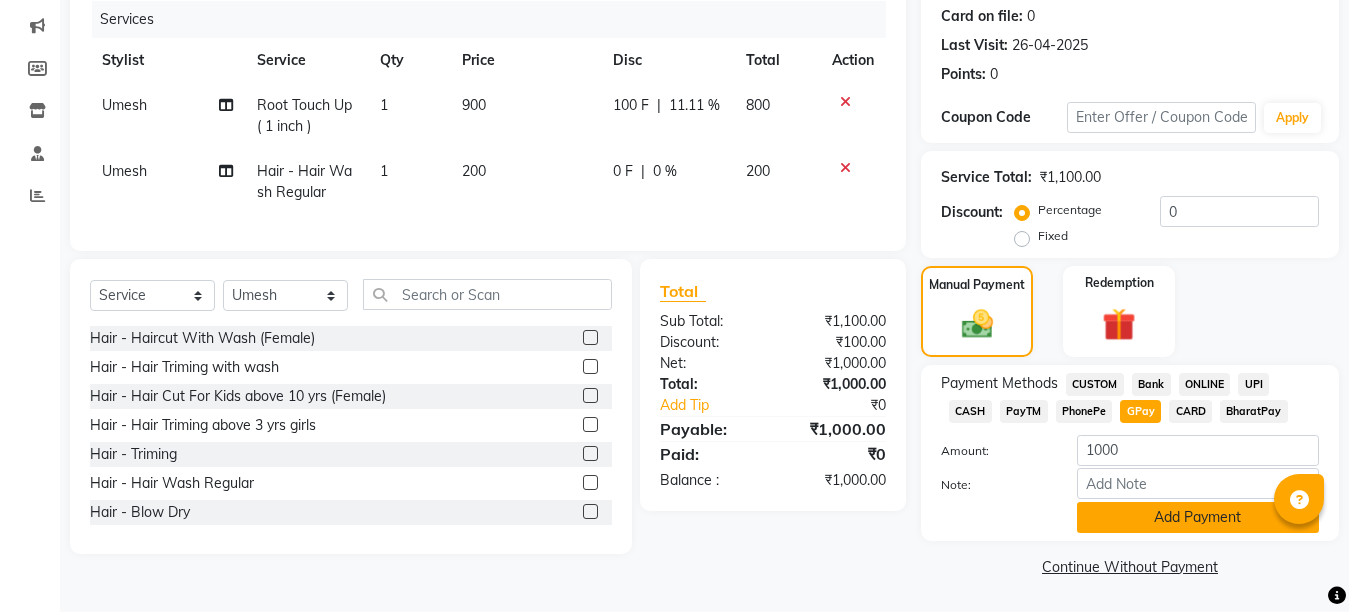 click on "Add Payment" 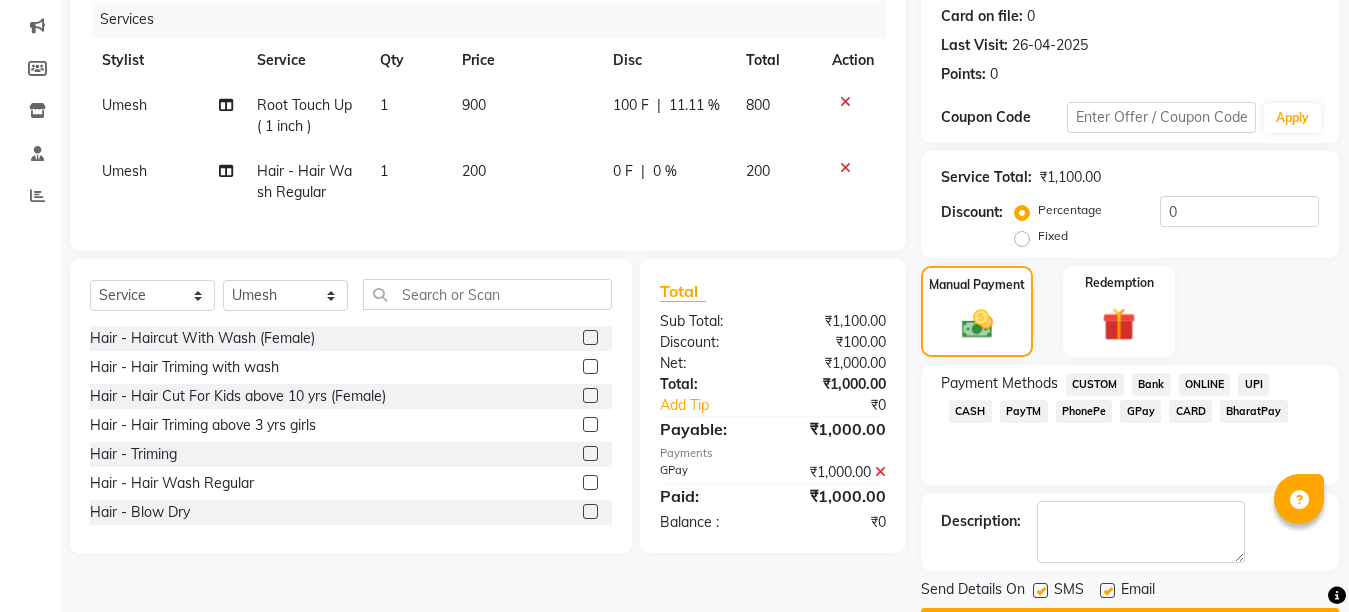 click 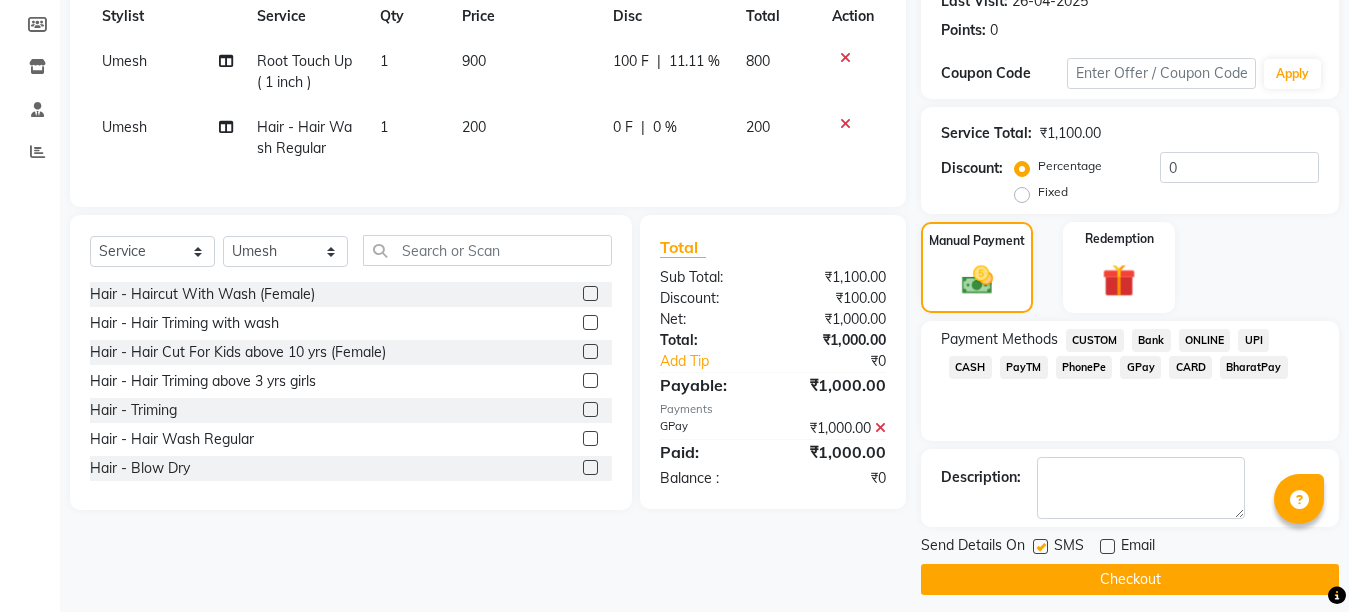 scroll, scrollTop: 304, scrollLeft: 0, axis: vertical 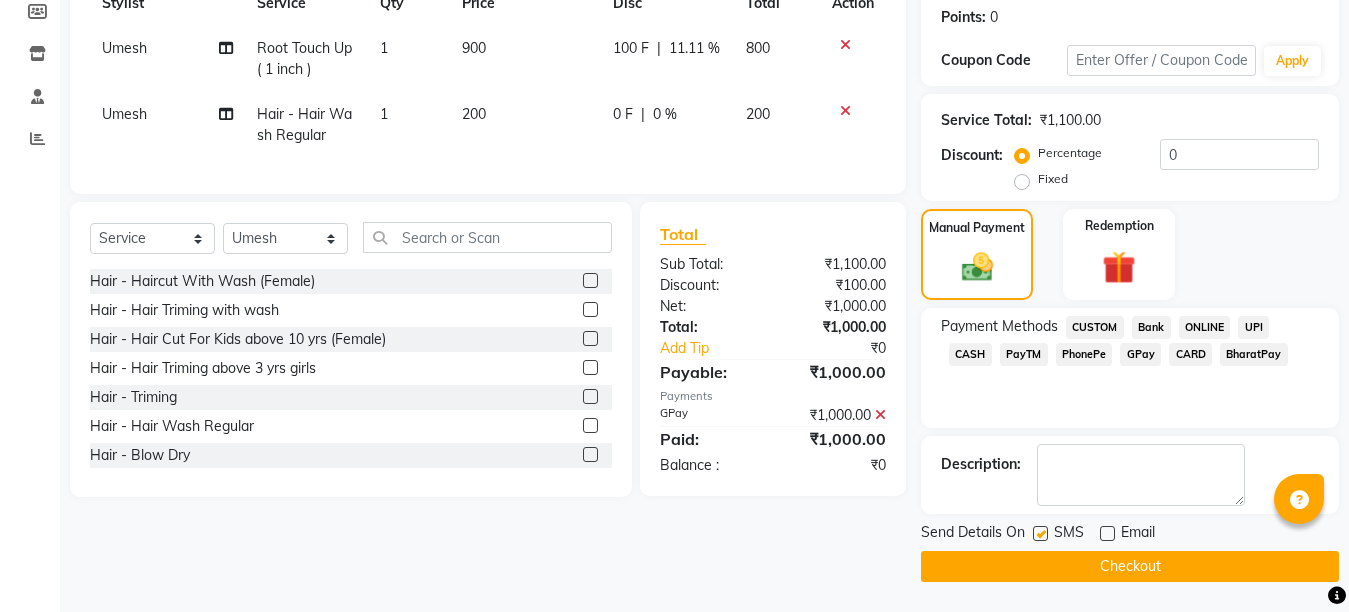 click on "Checkout" 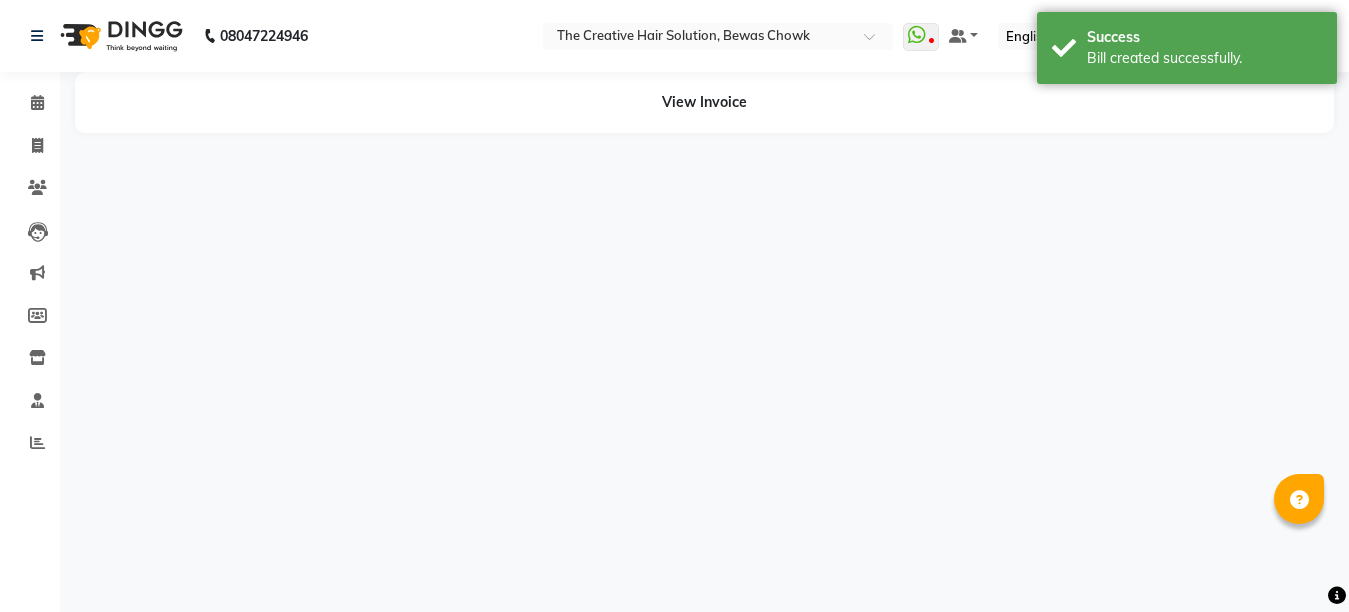 scroll, scrollTop: 0, scrollLeft: 0, axis: both 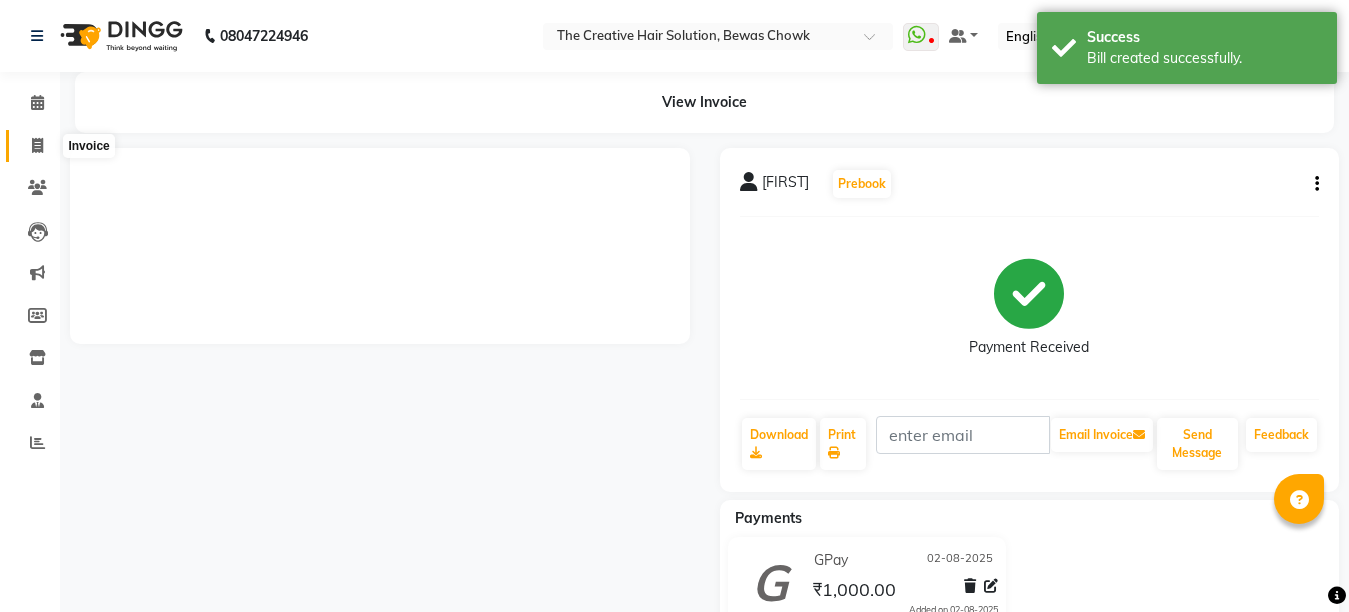click 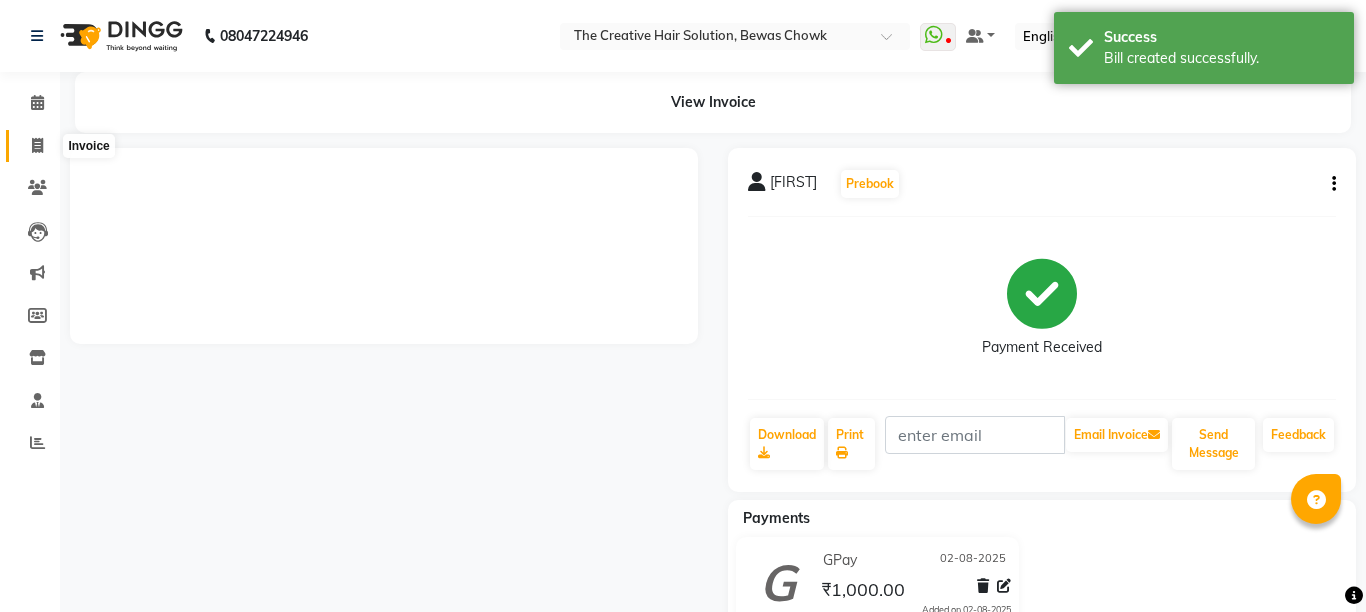 select on "service" 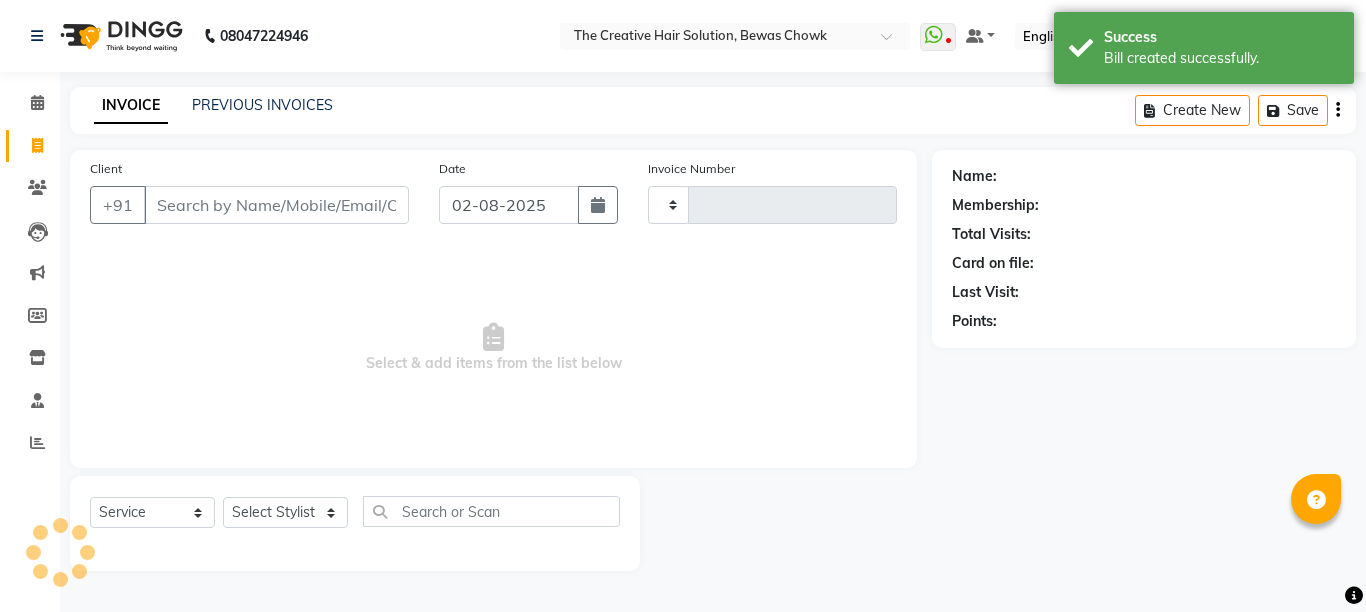 type on "2170" 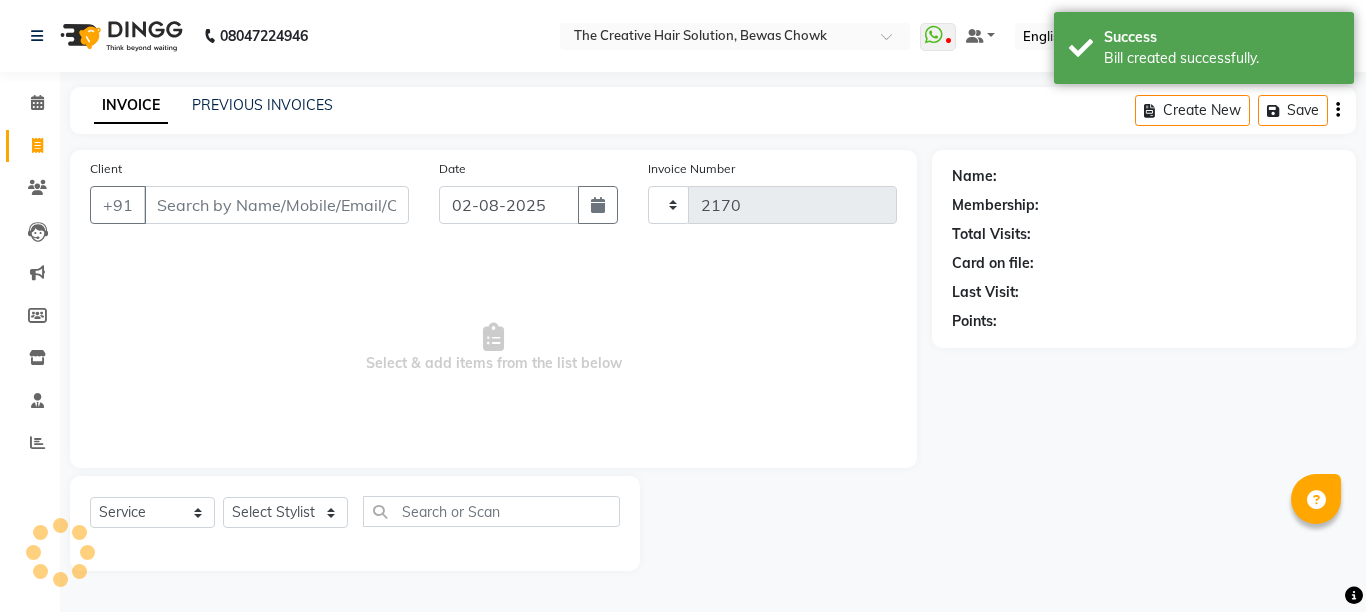 select on "146" 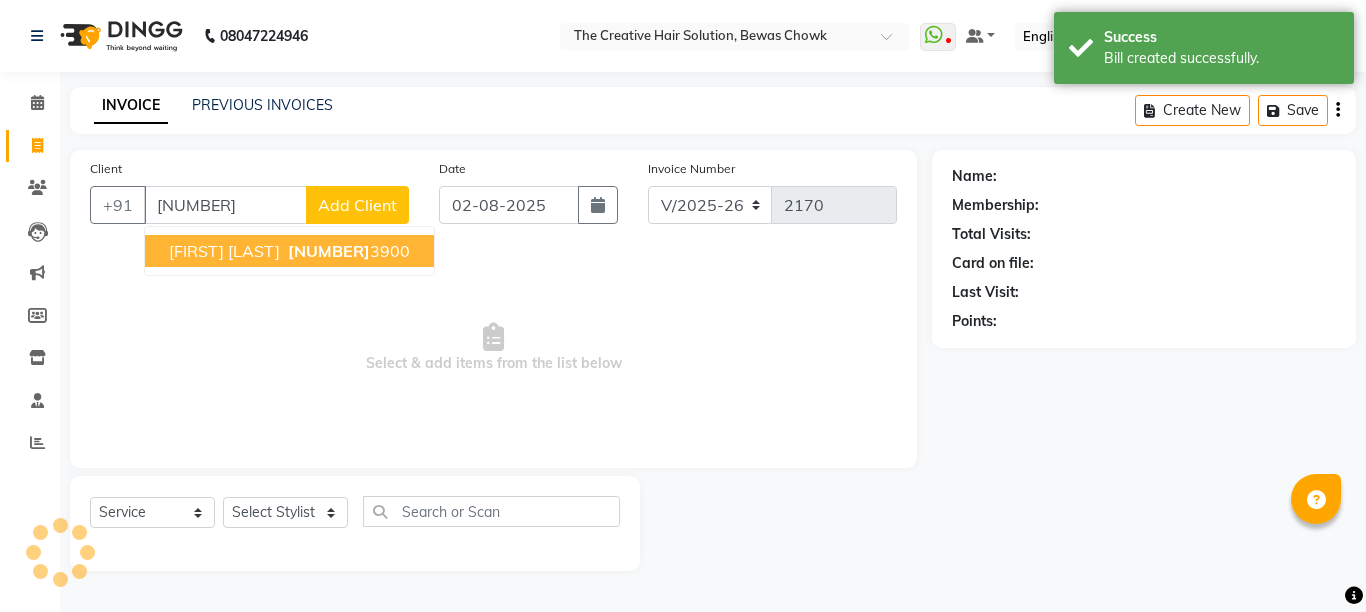 click on "[FIRST] [LAST]" at bounding box center [224, 251] 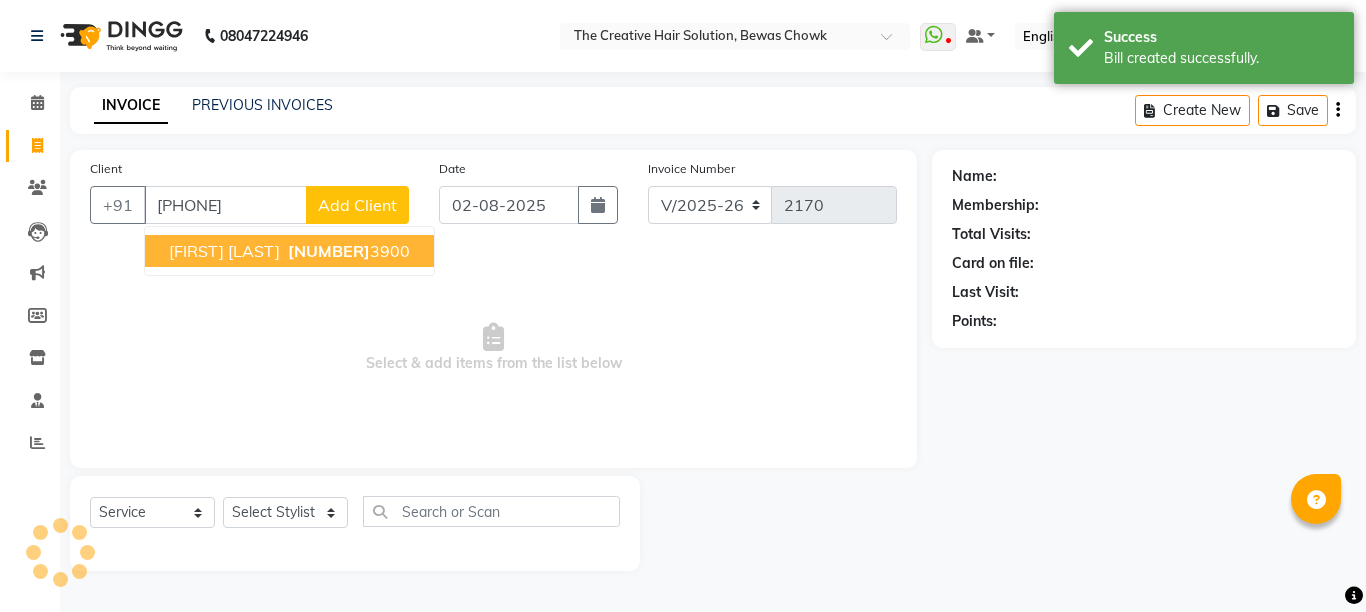 type on "[PHONE]" 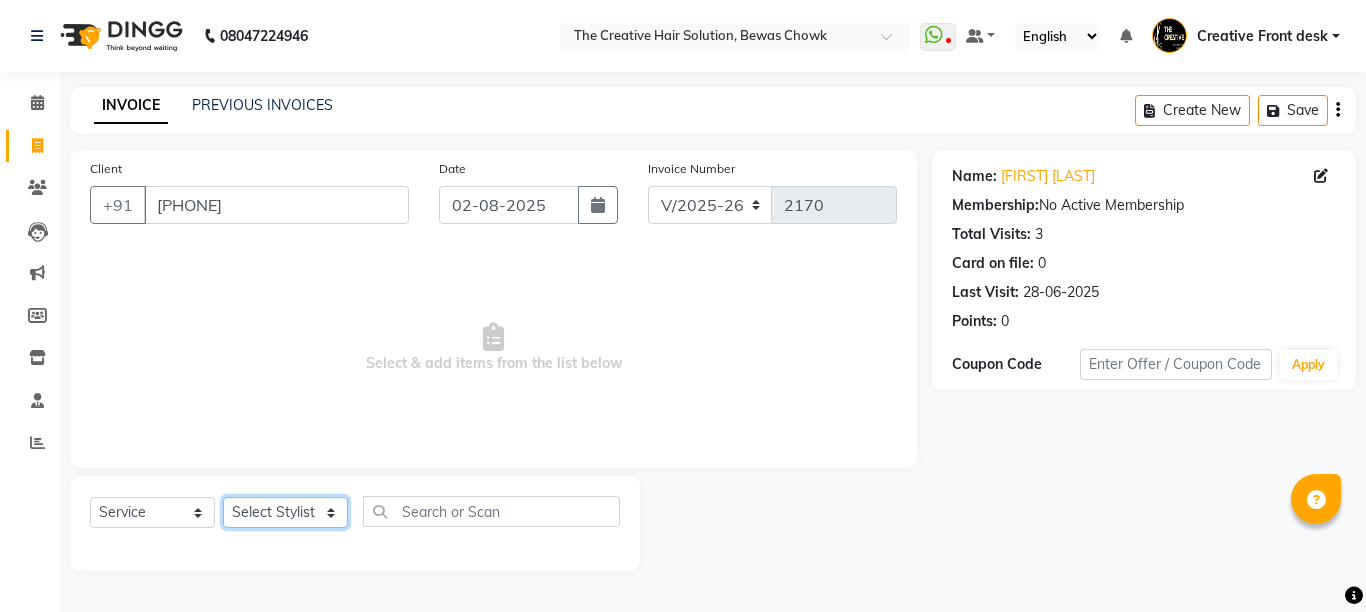 click on "Select Stylist Ankit Creative Front desk Deepak Firoz Geeta Golu Nisha Prince Priyanka Satyam Savita Shivam Shubham Sonu Sir Swapnil Taruna Panjwani Umesh Vidya" 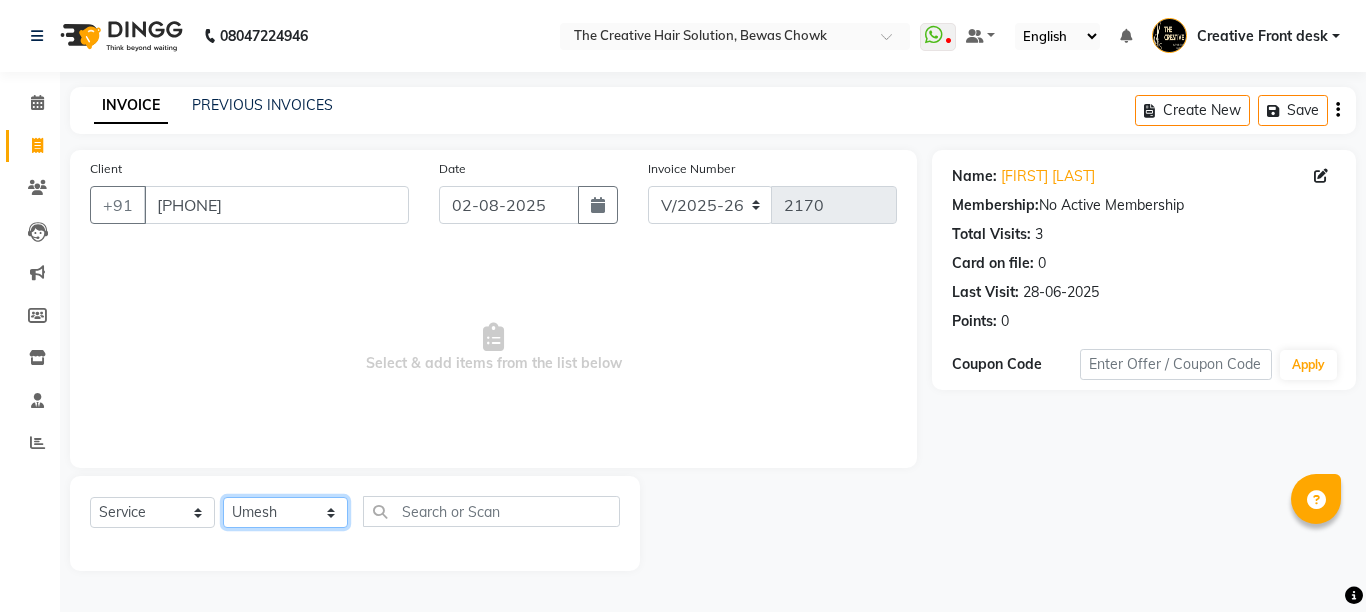 click on "Select Stylist Ankit Creative Front desk Deepak Firoz Geeta Golu Nisha Prince Priyanka Satyam Savita Shivam Shubham Sonu Sir Swapnil Taruna Panjwani Umesh Vidya" 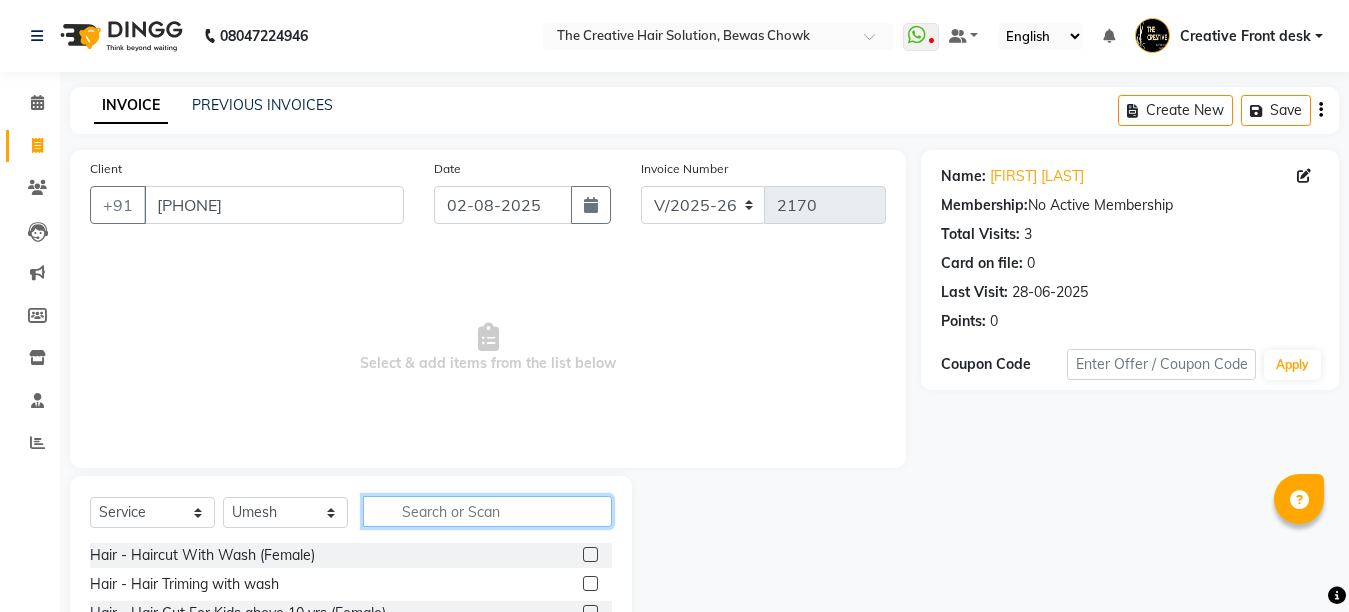 click 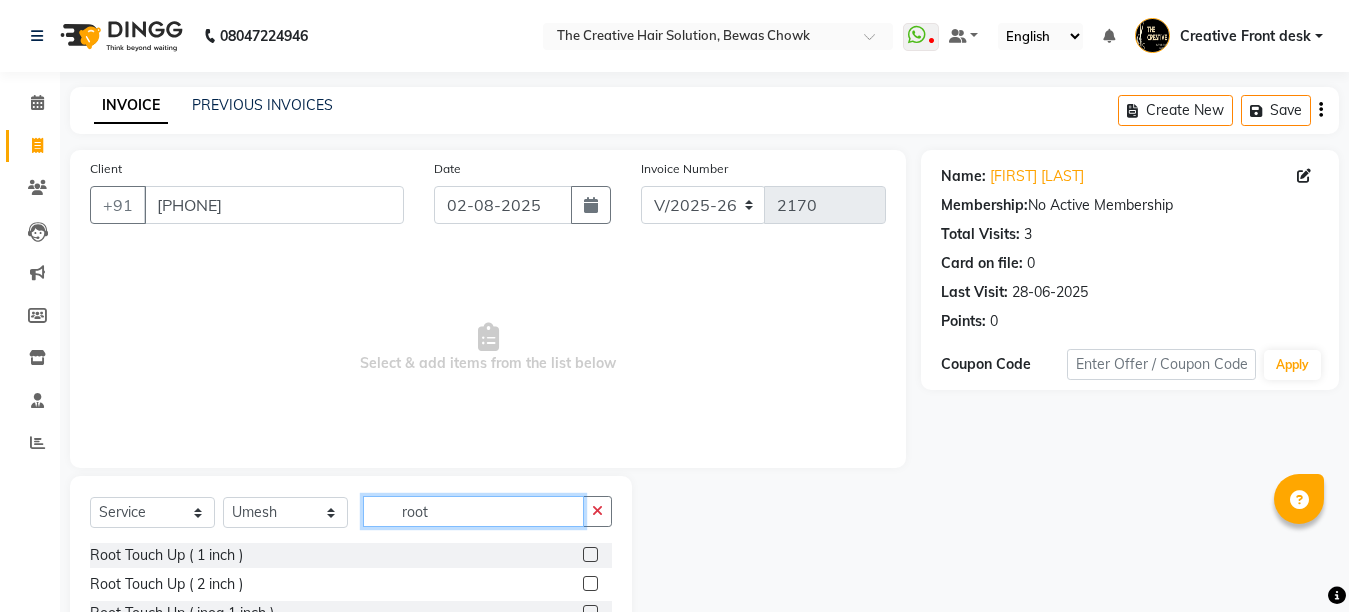 type on "root" 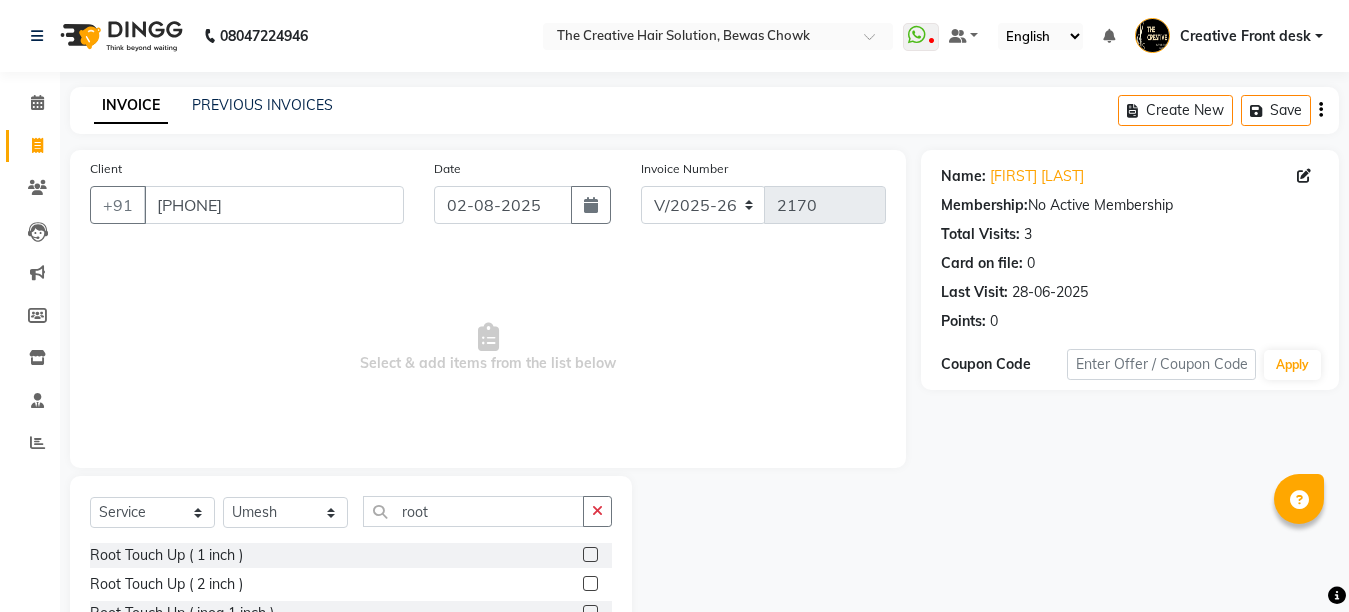 click 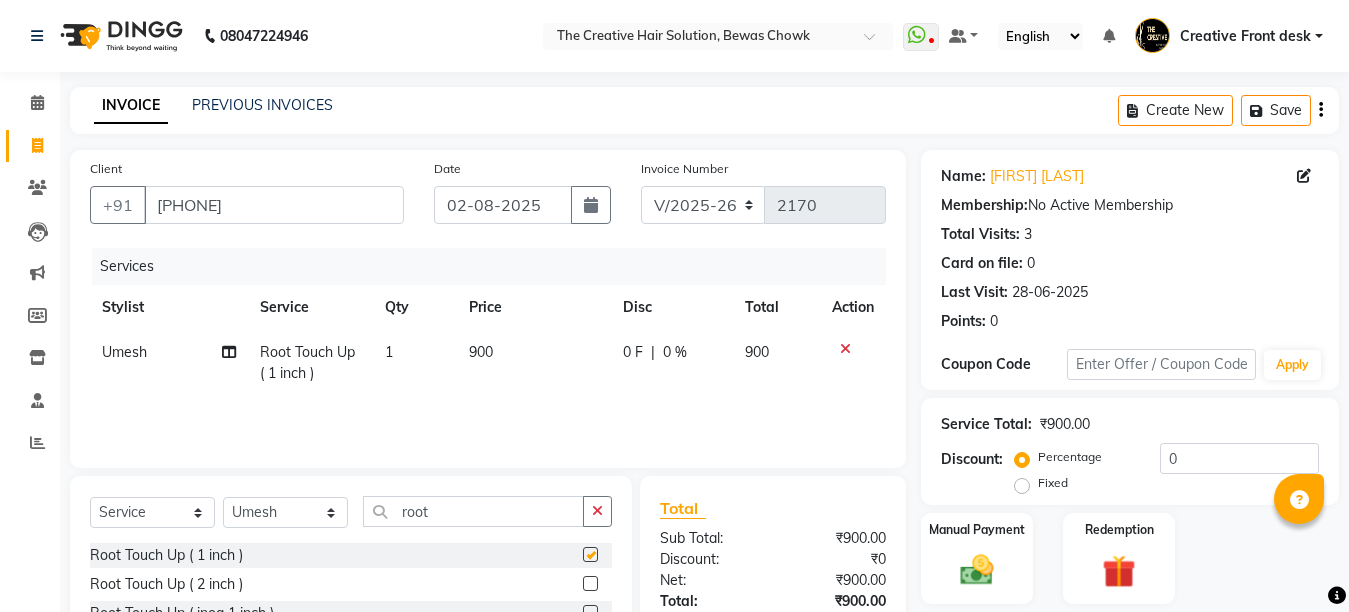 checkbox on "false" 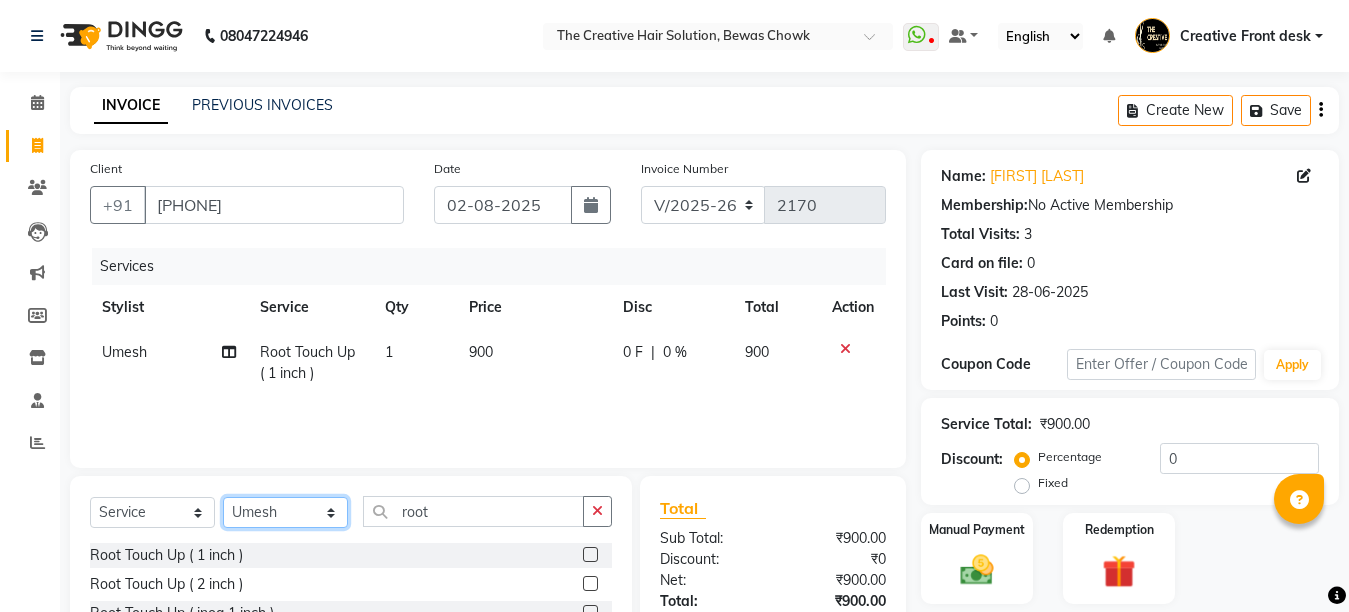 click on "Select Stylist Ankit Creative Front desk Deepak Firoz Geeta Golu Nisha Prince Priyanka Satyam Savita Shivam Shubham Sonu Sir Swapnil Taruna Panjwani Umesh Vidya" 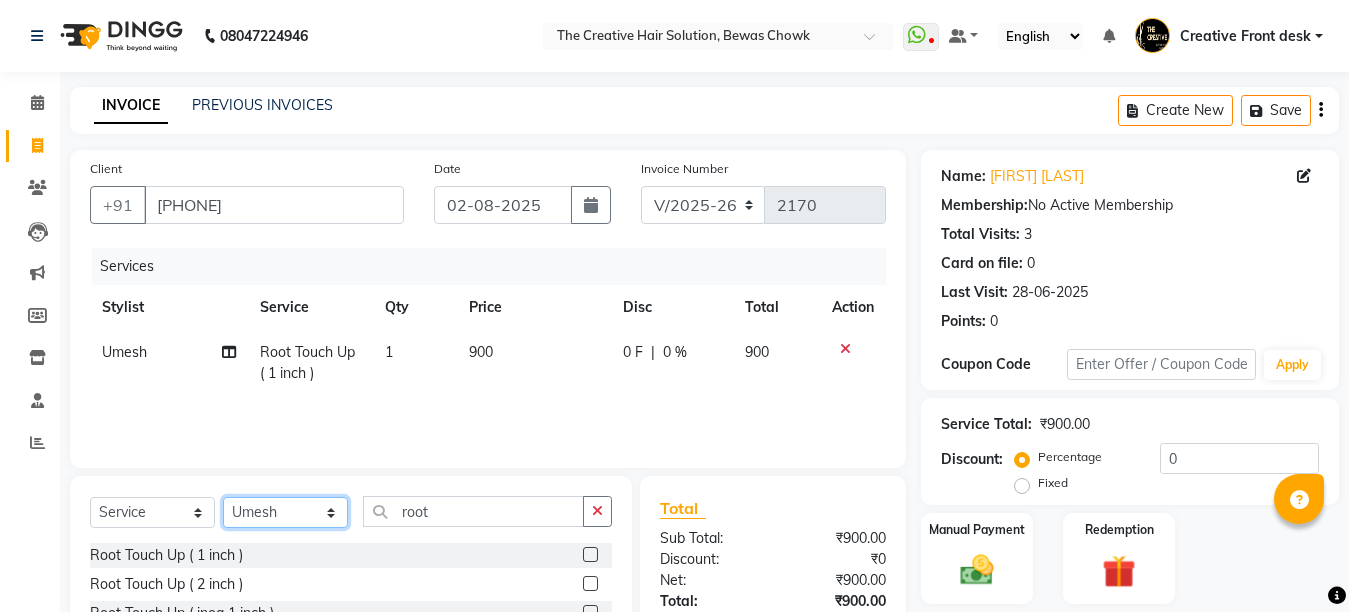 select on "[NUMBER]" 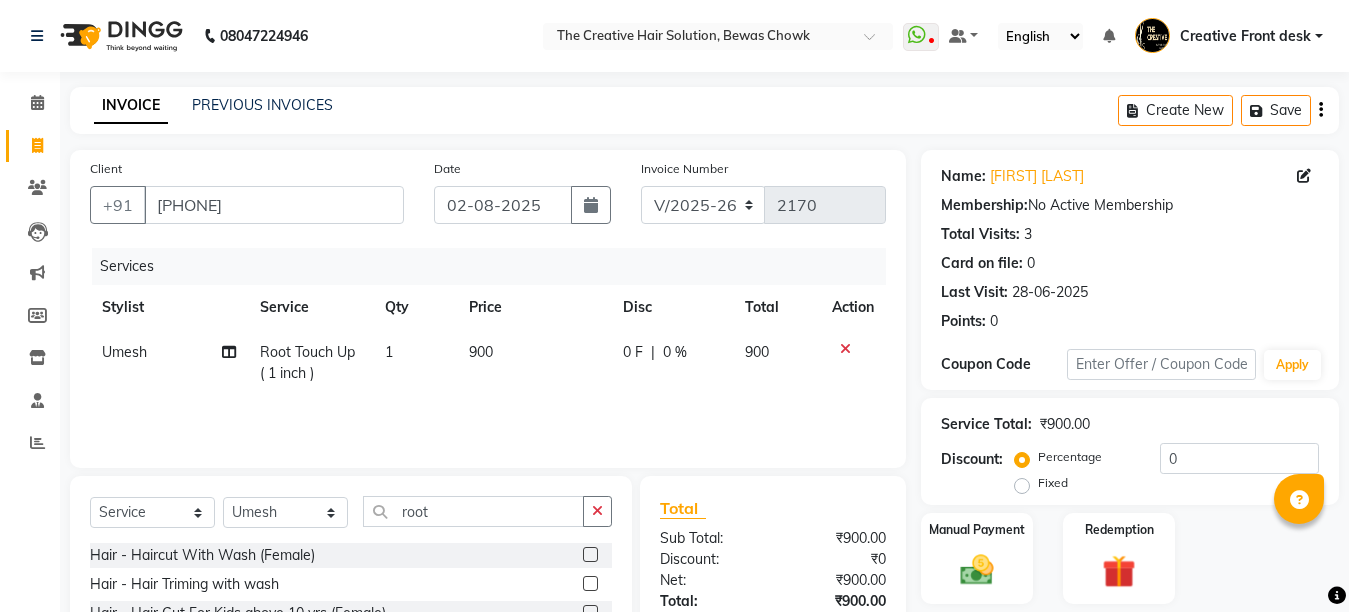 click on "Services Stylist Service Qty Price Disc Total Action Umesh Root Touch Up ( 1 inch ) 1 [PRICE] 0 F | 0 % [PRICE]" 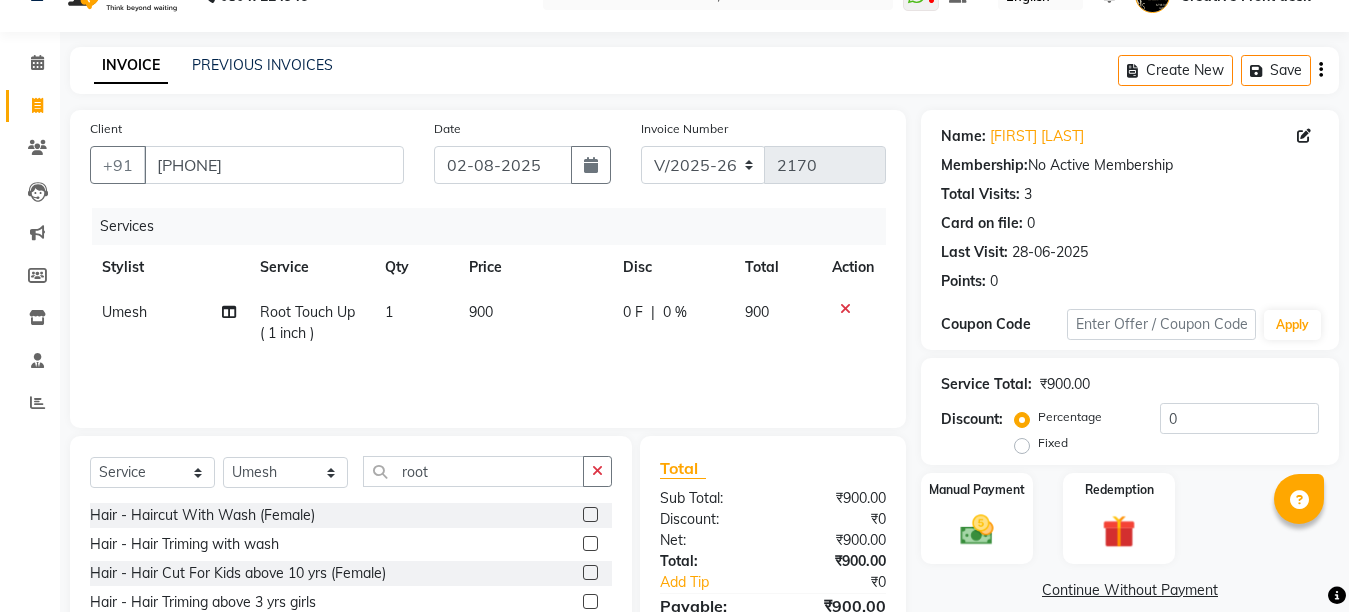 scroll, scrollTop: 189, scrollLeft: 0, axis: vertical 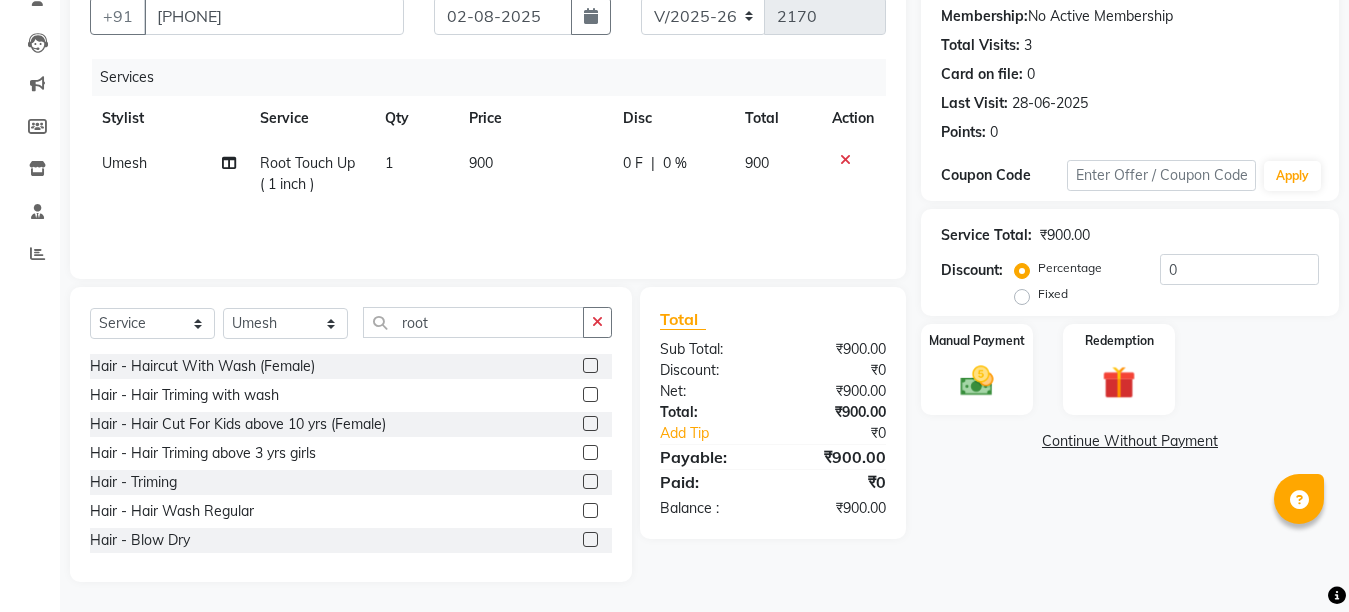 click 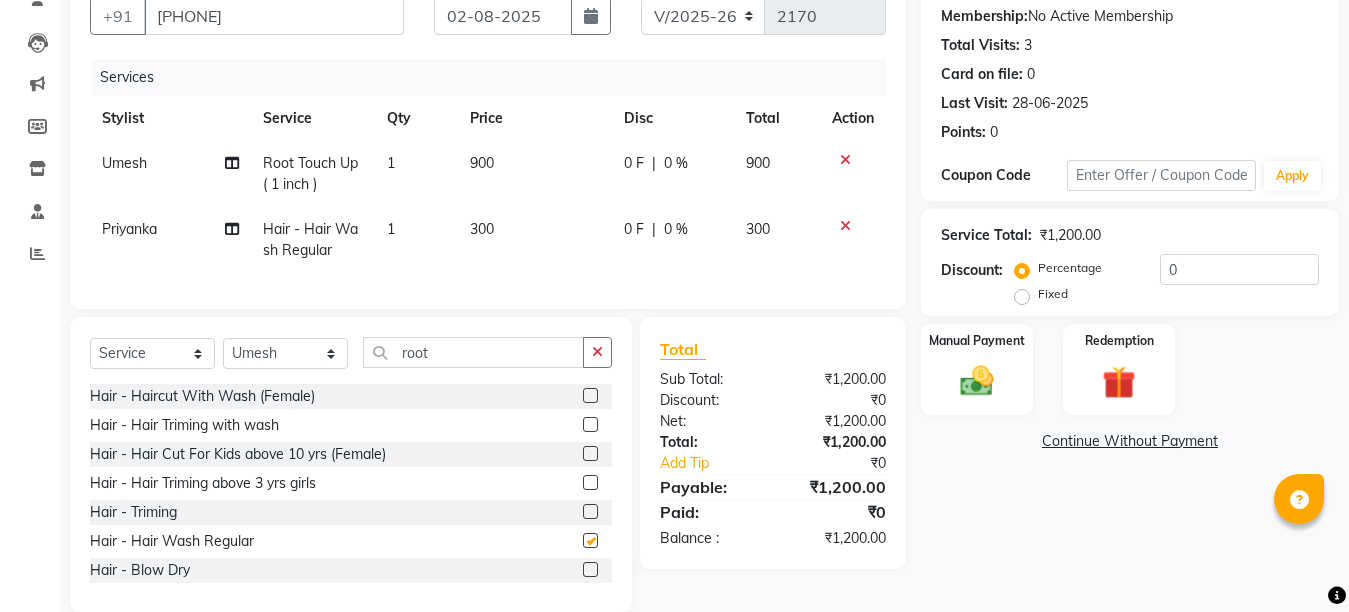 checkbox on "false" 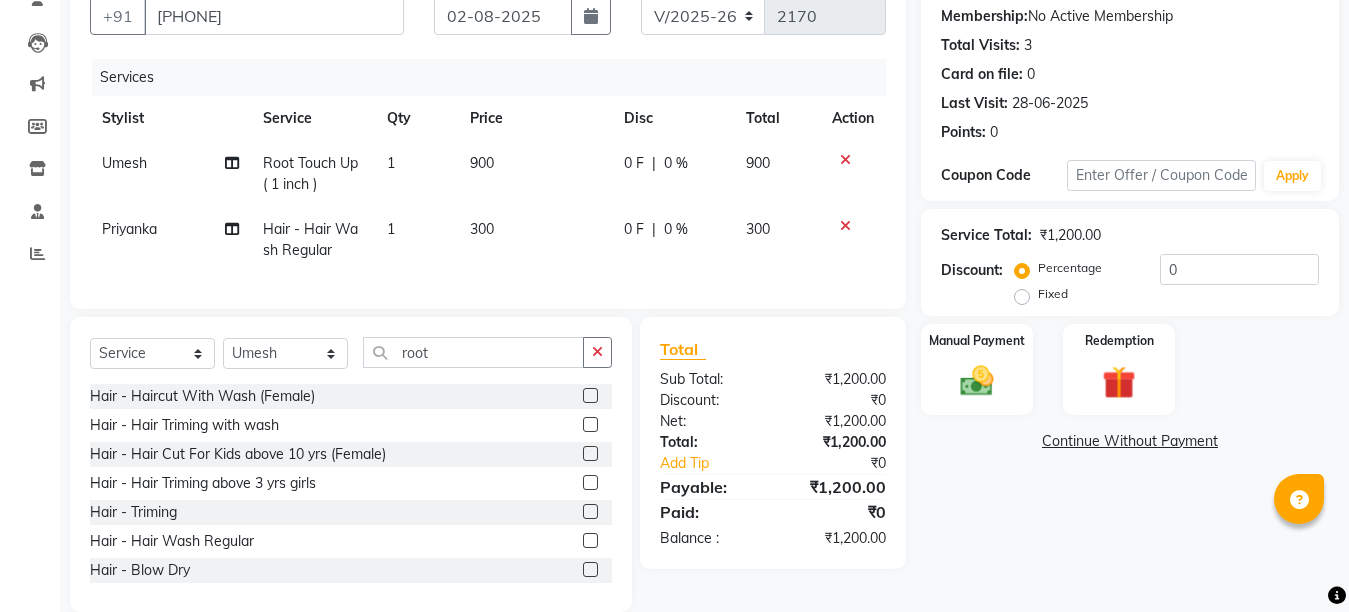click on "300" 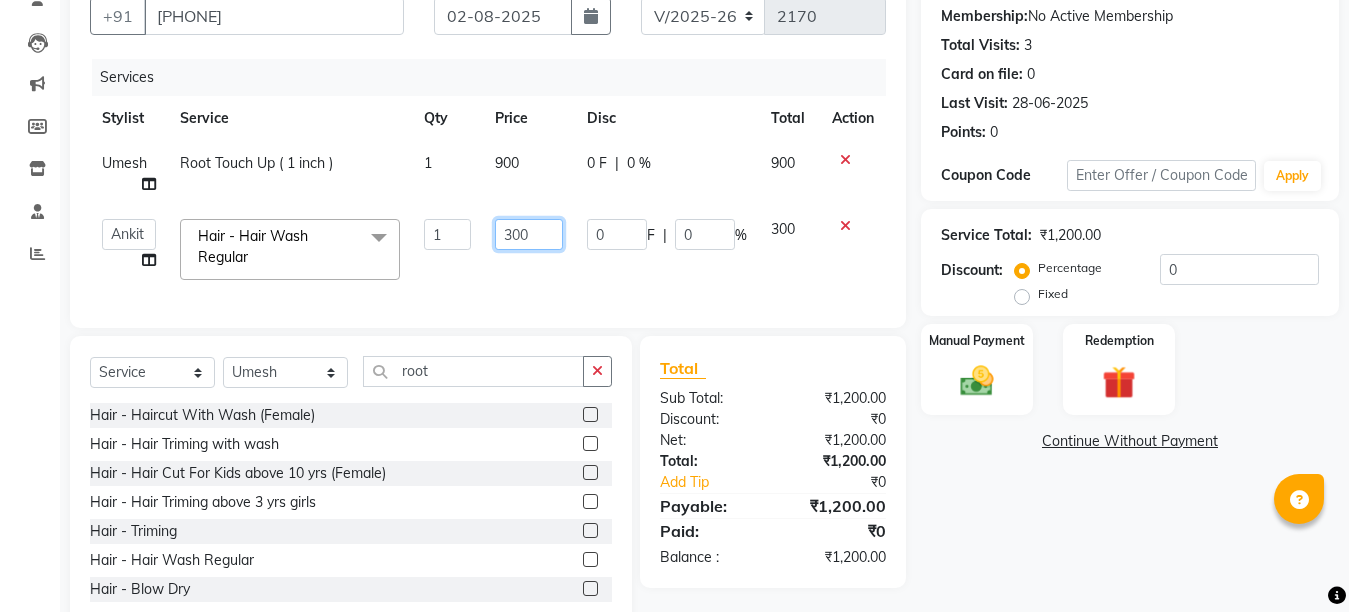 click on "300" 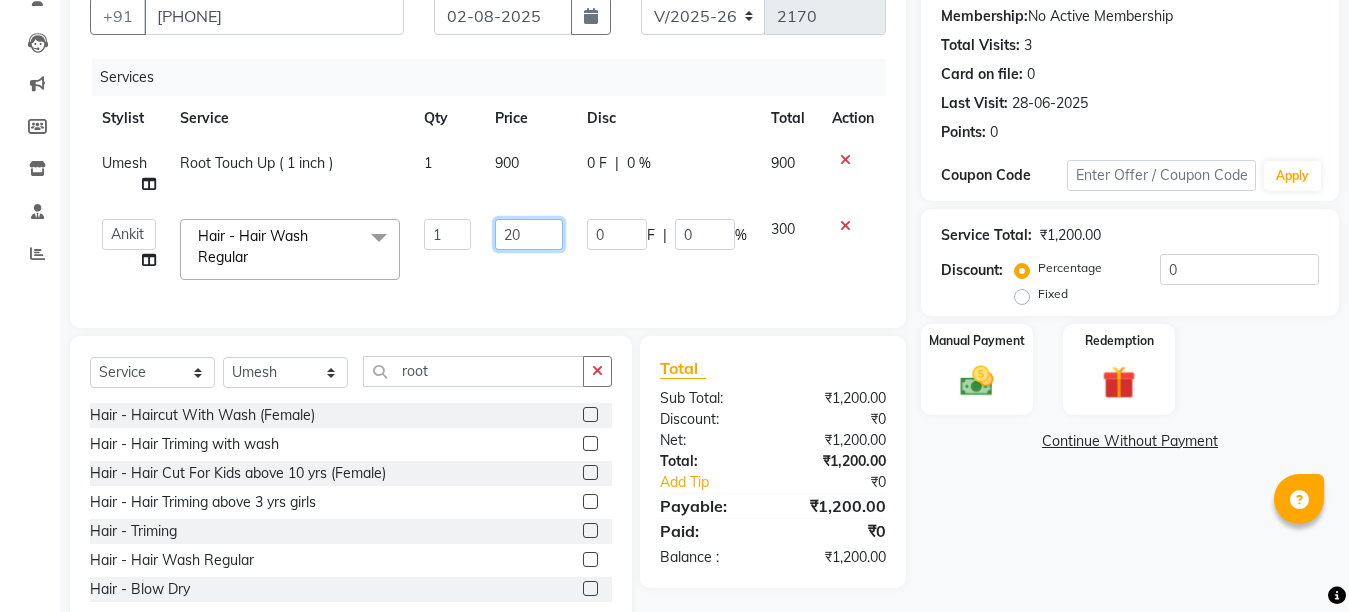 type on "250" 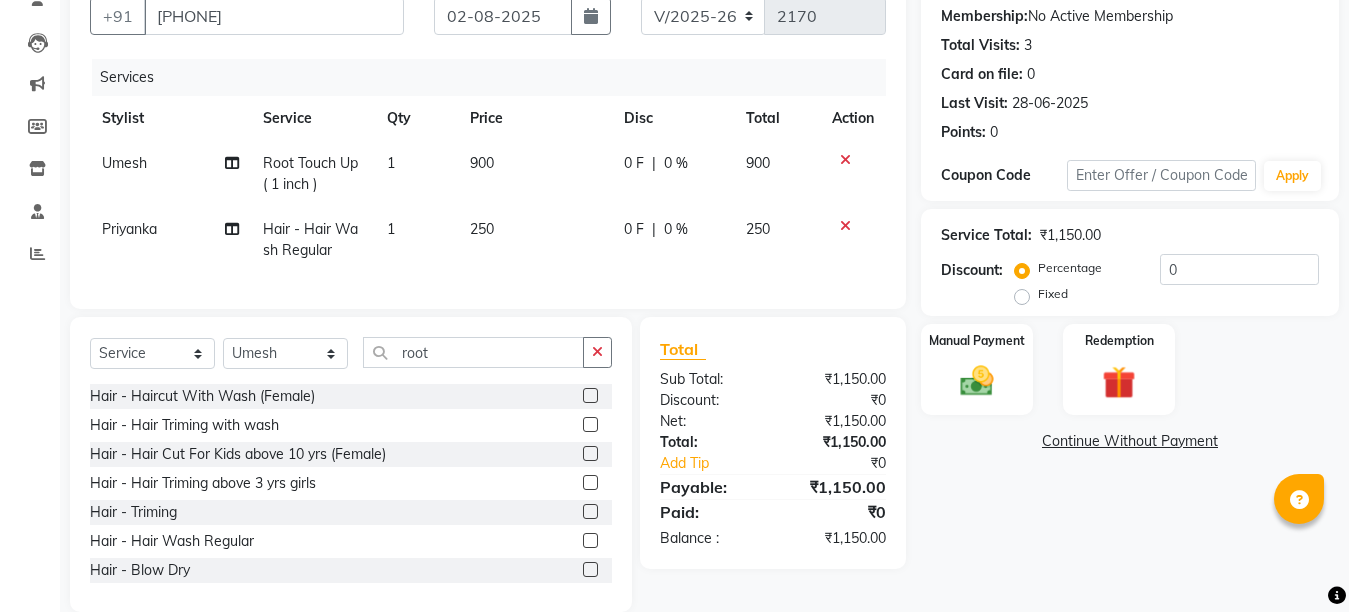 click on "900" 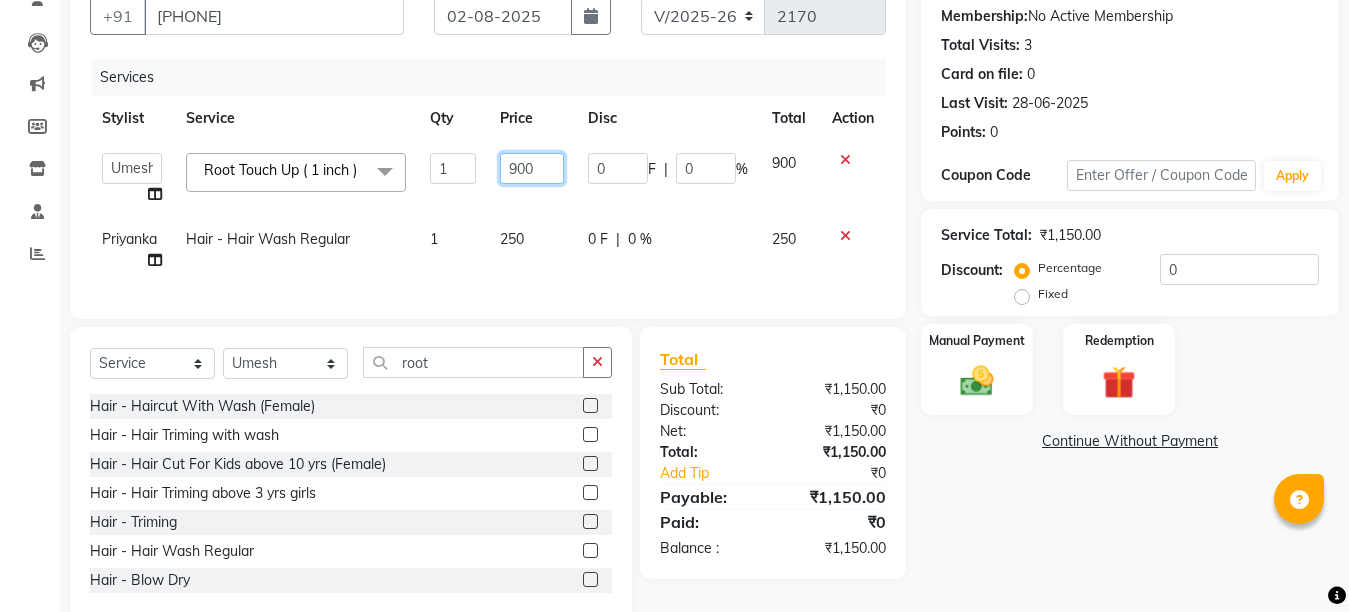 click on "900" 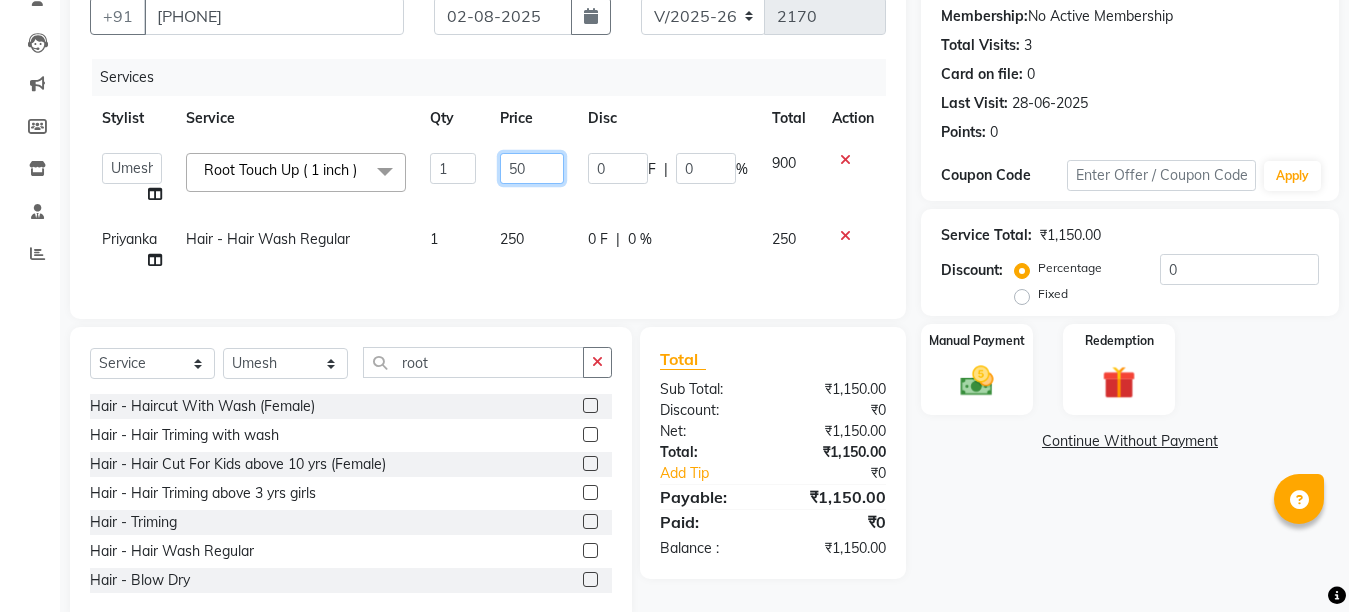 type on "550" 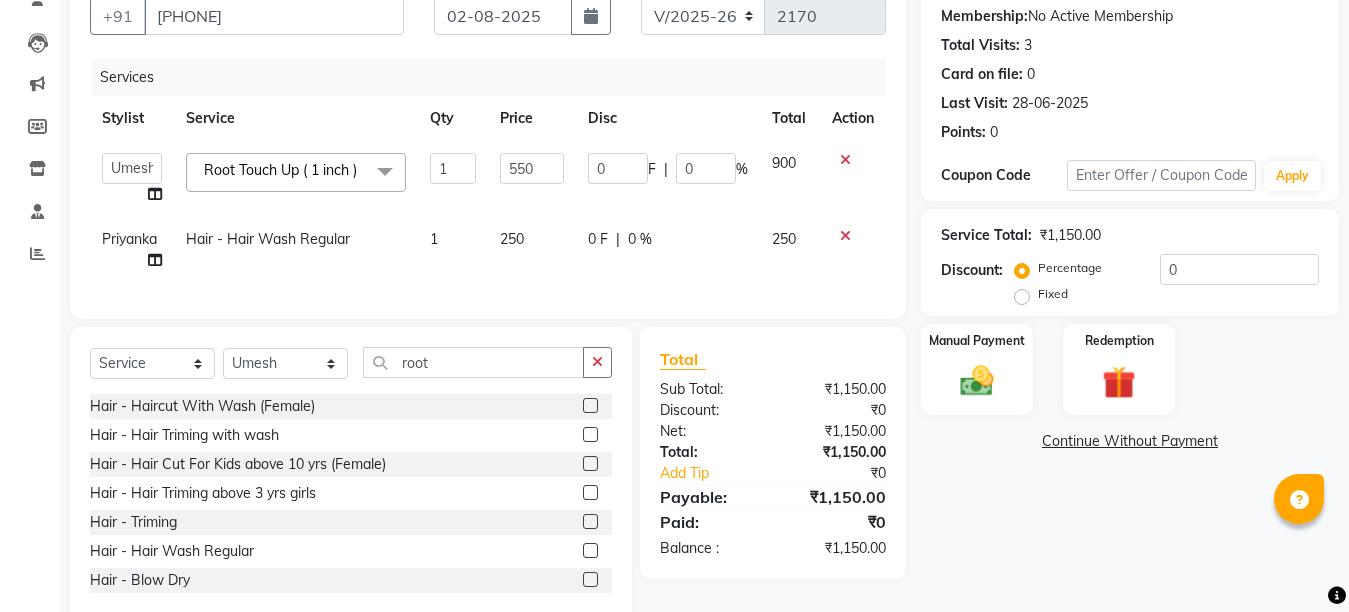 click on "250" 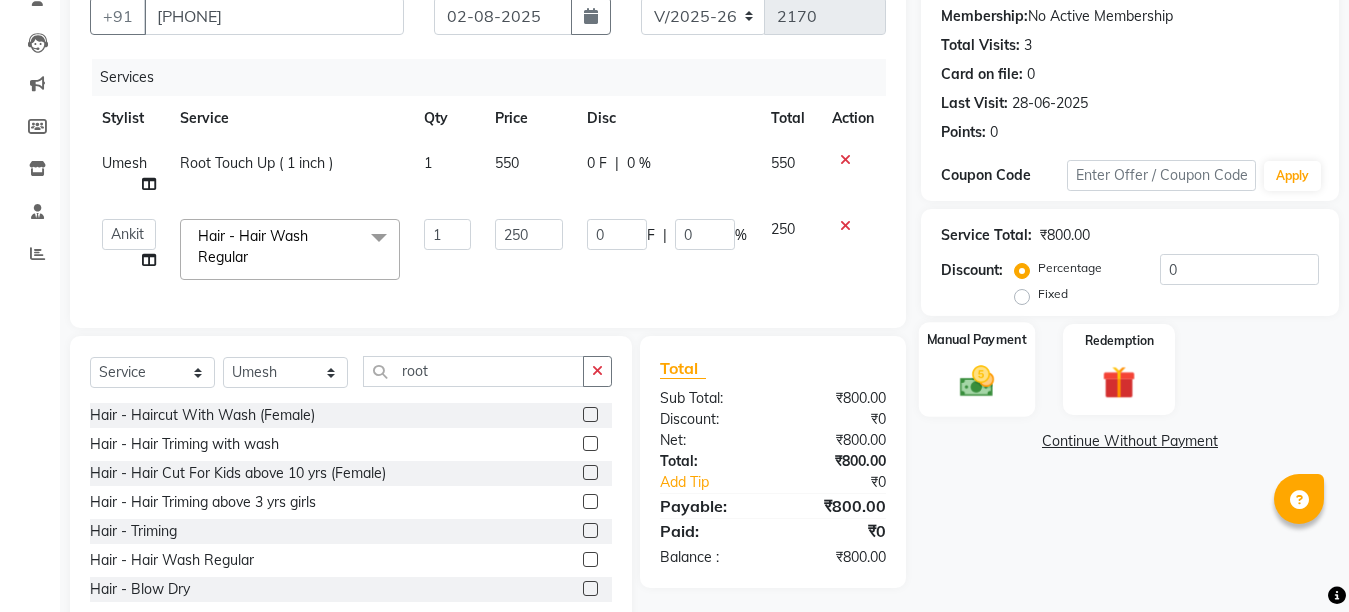 click 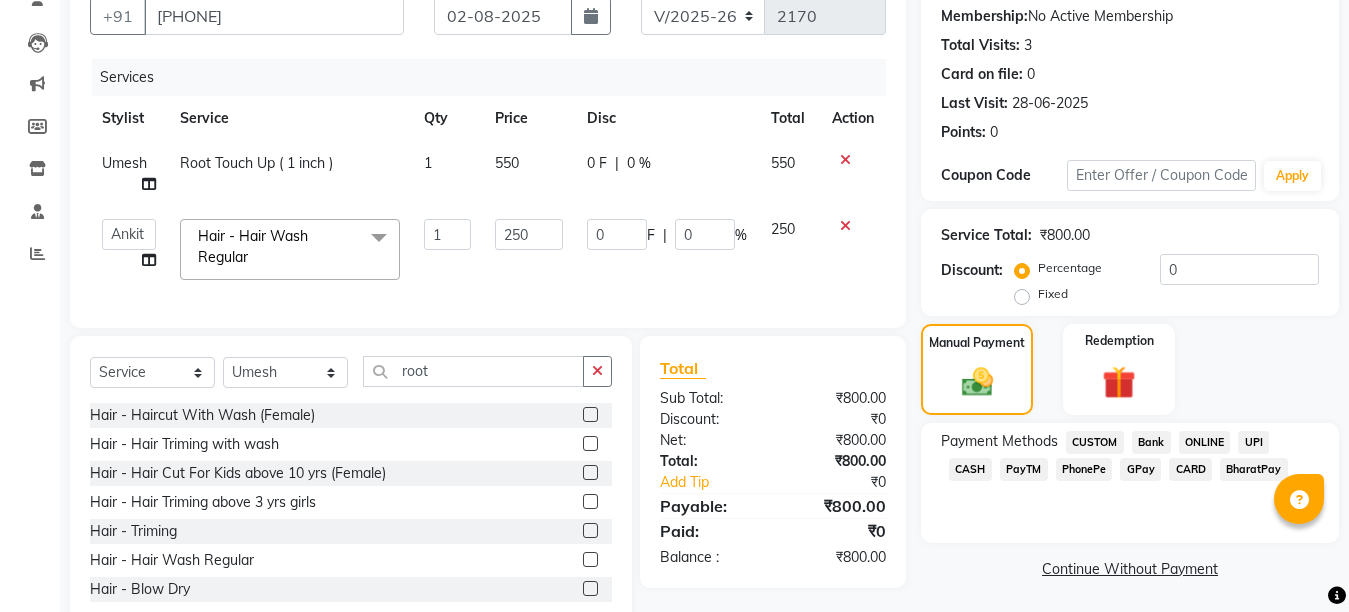 click on "CASH" 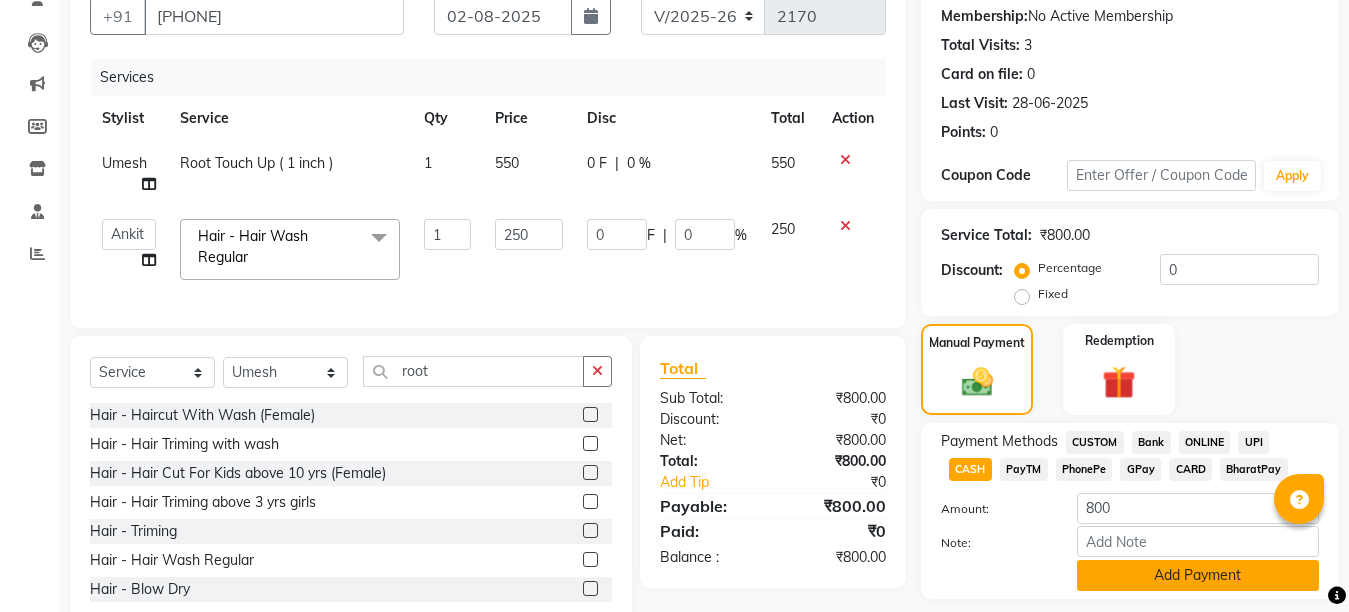 click on "Add Payment" 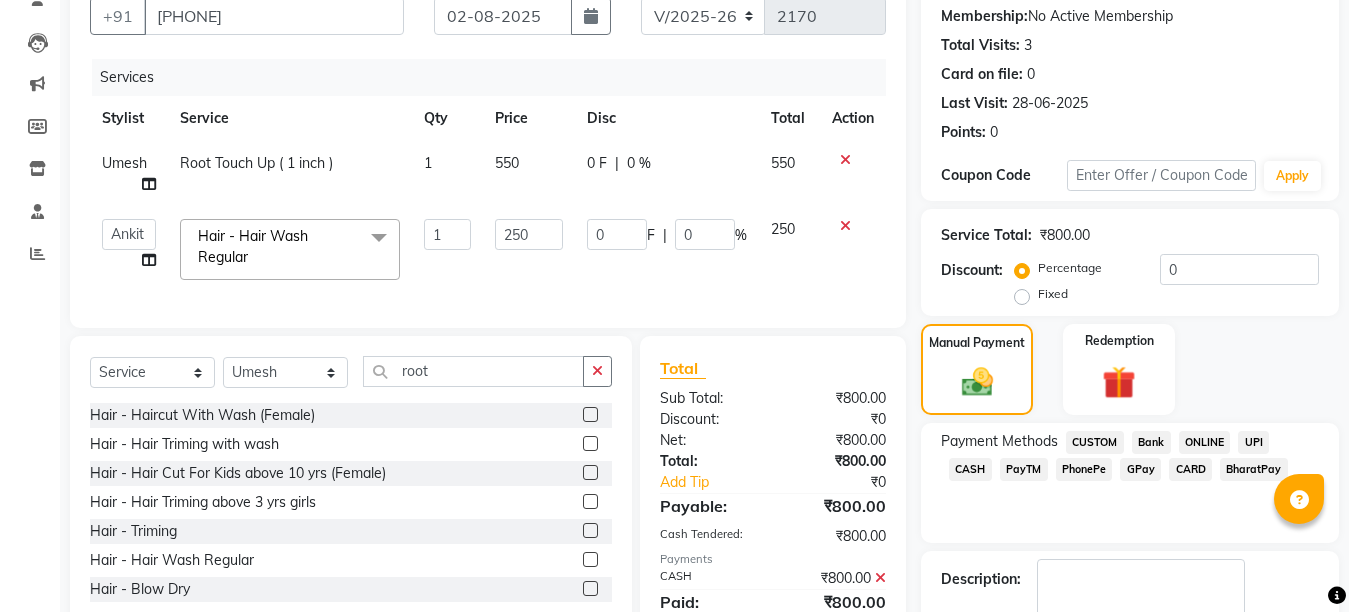 scroll, scrollTop: 304, scrollLeft: 0, axis: vertical 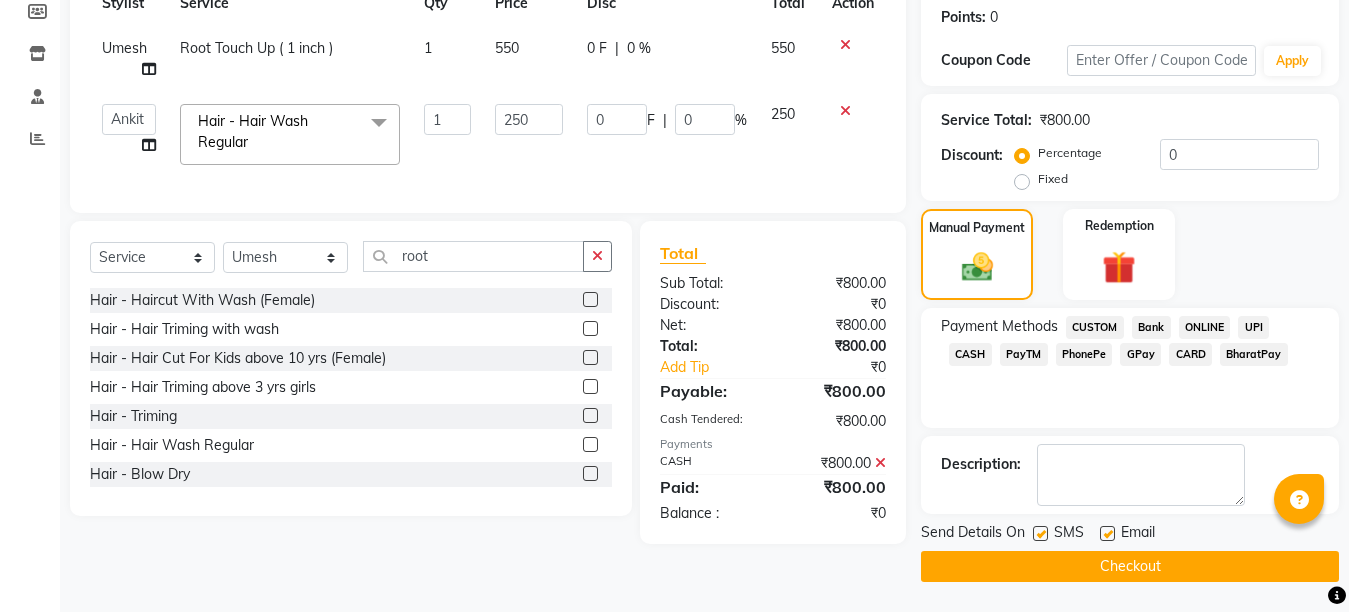click 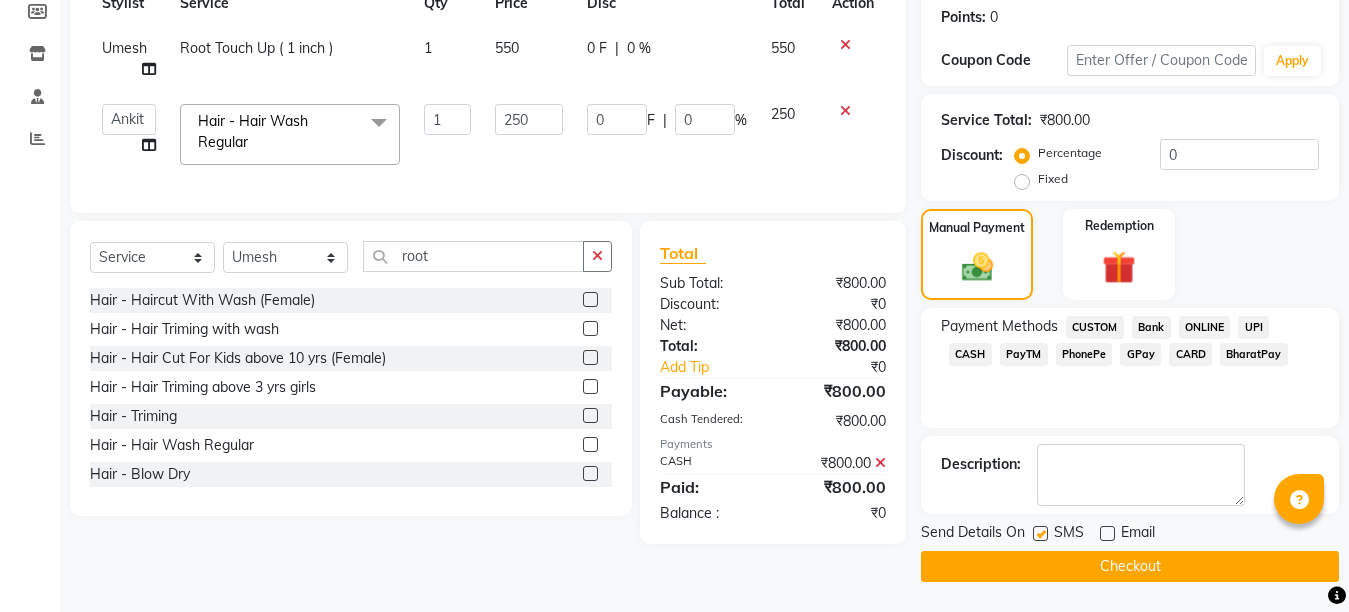 click on "Checkout" 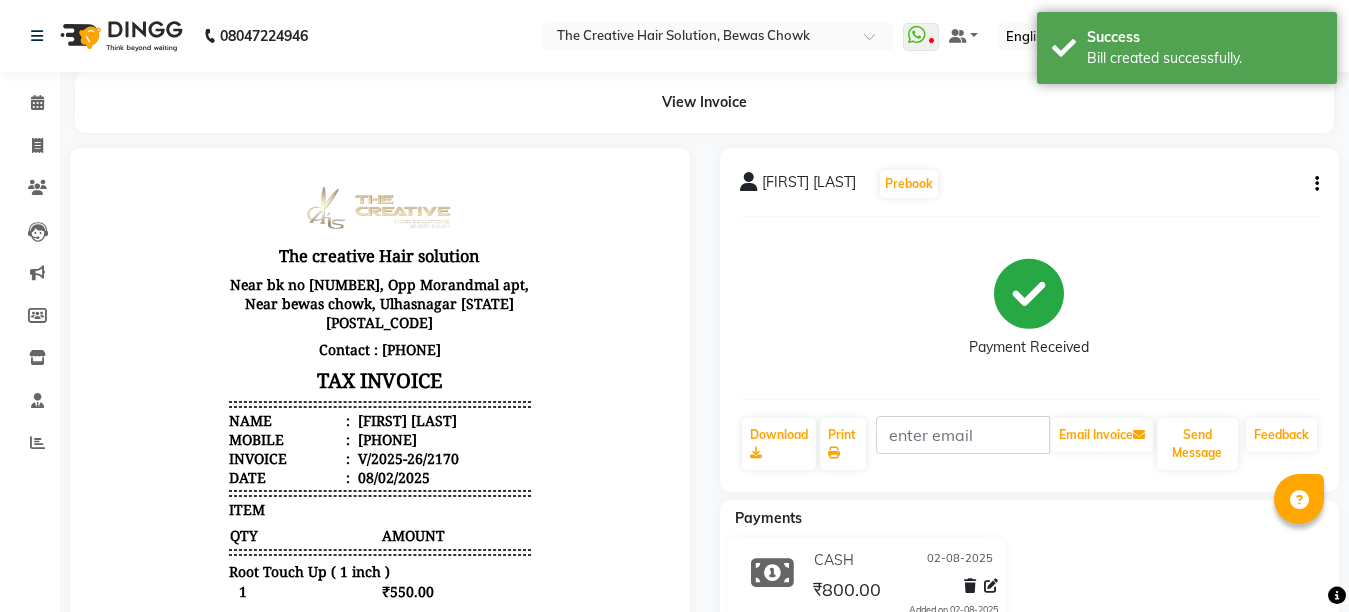 scroll, scrollTop: 0, scrollLeft: 0, axis: both 